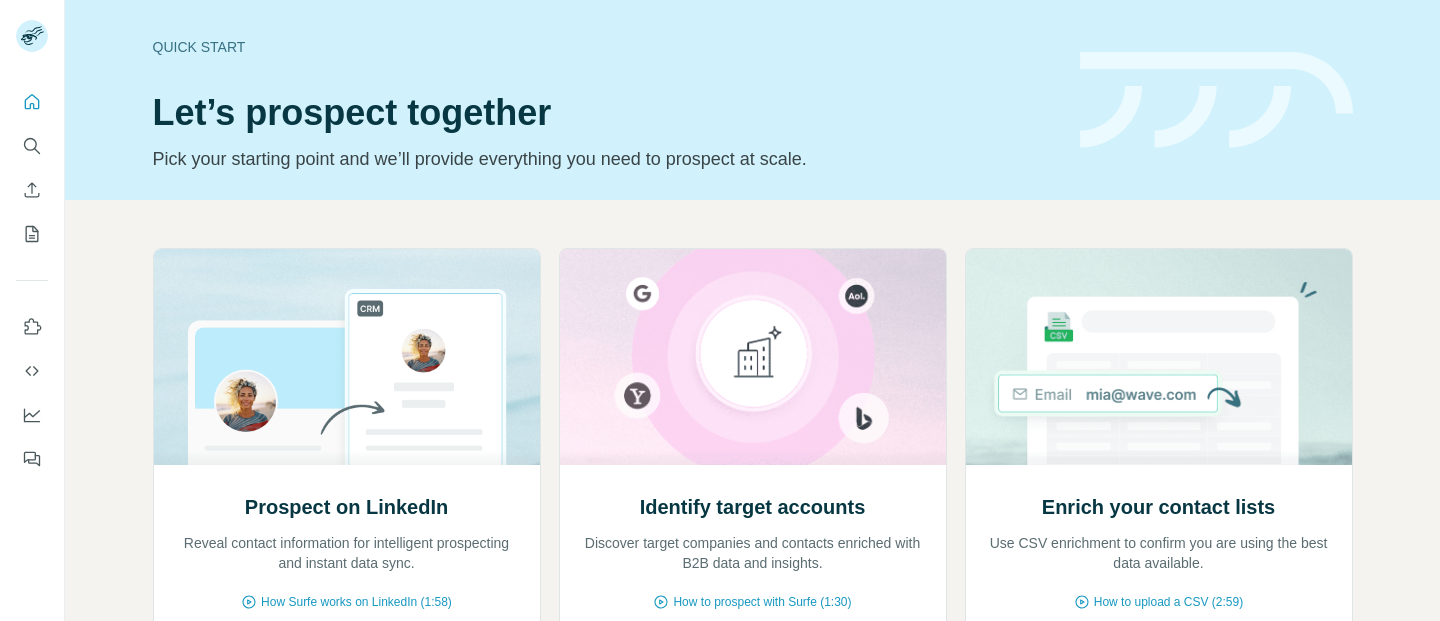 scroll, scrollTop: 0, scrollLeft: 0, axis: both 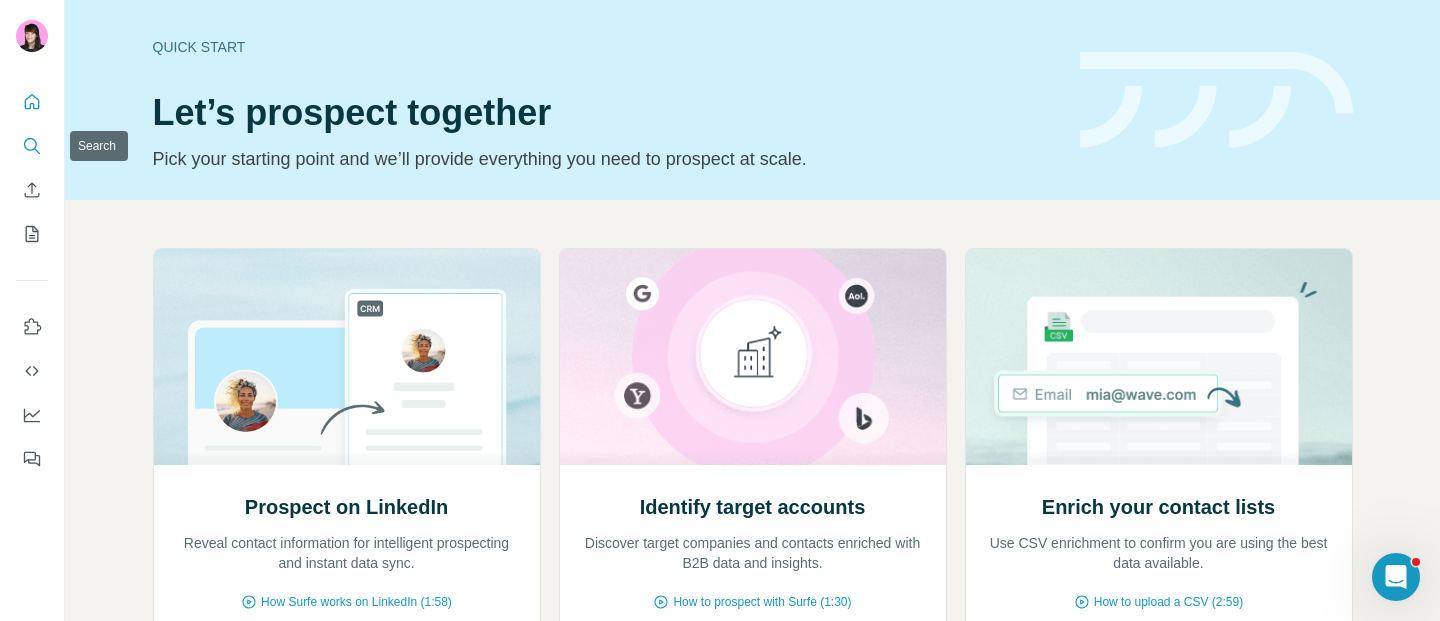 click at bounding box center [32, 146] 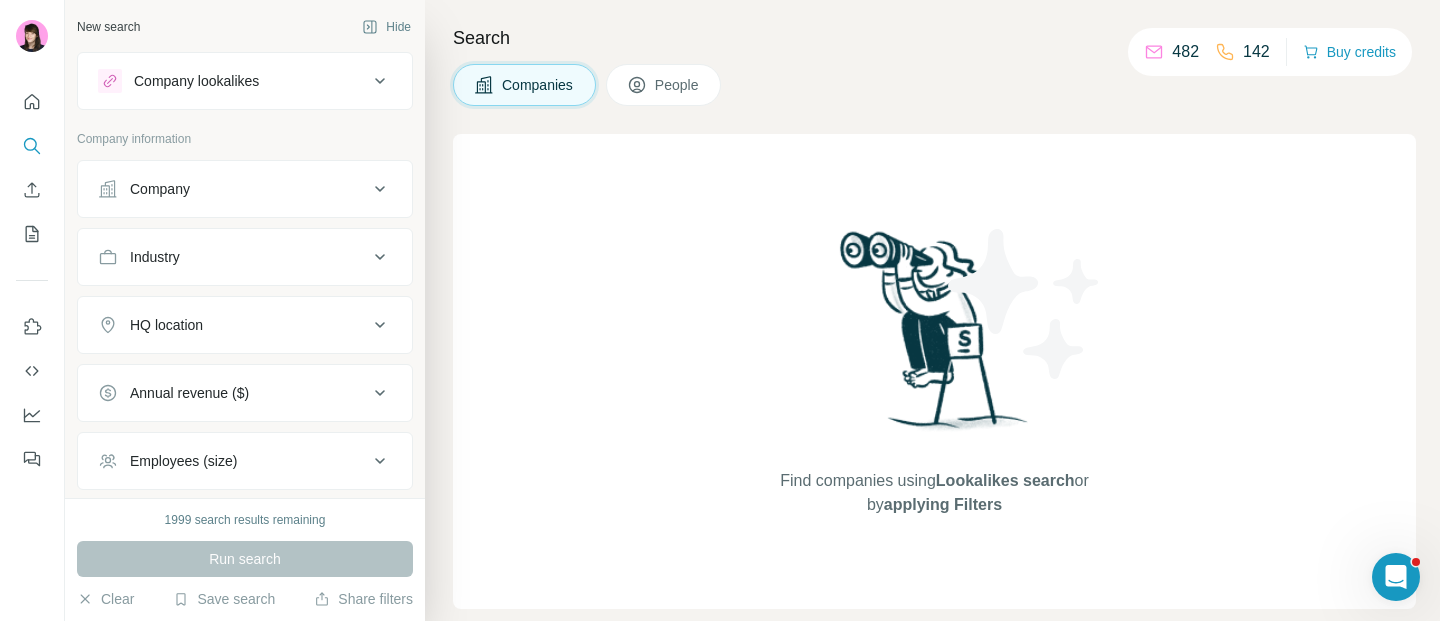 click 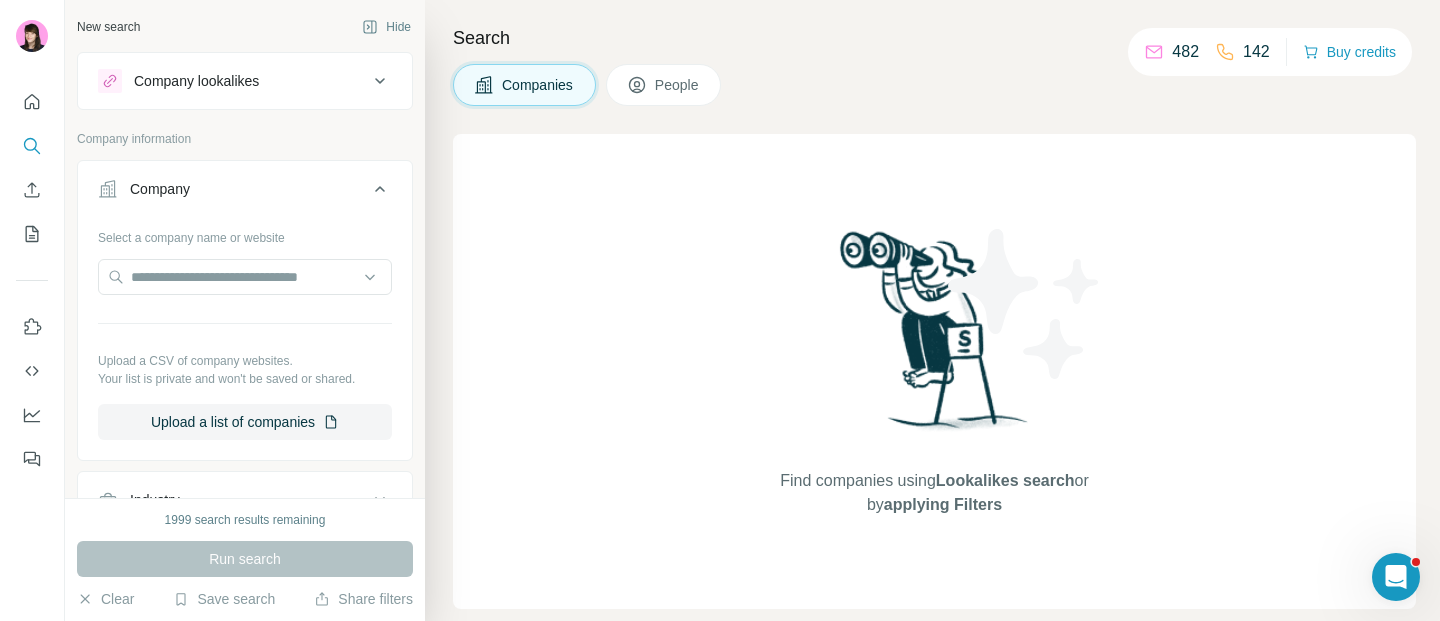 scroll, scrollTop: 39, scrollLeft: 0, axis: vertical 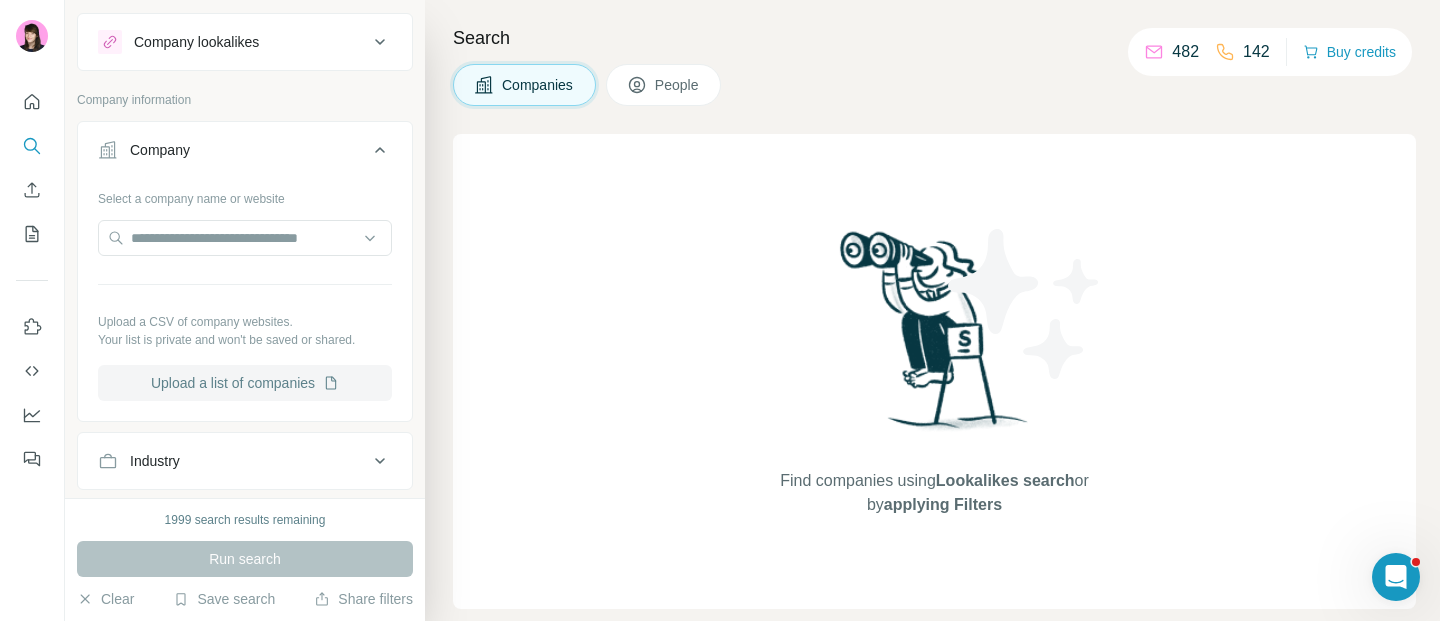 click 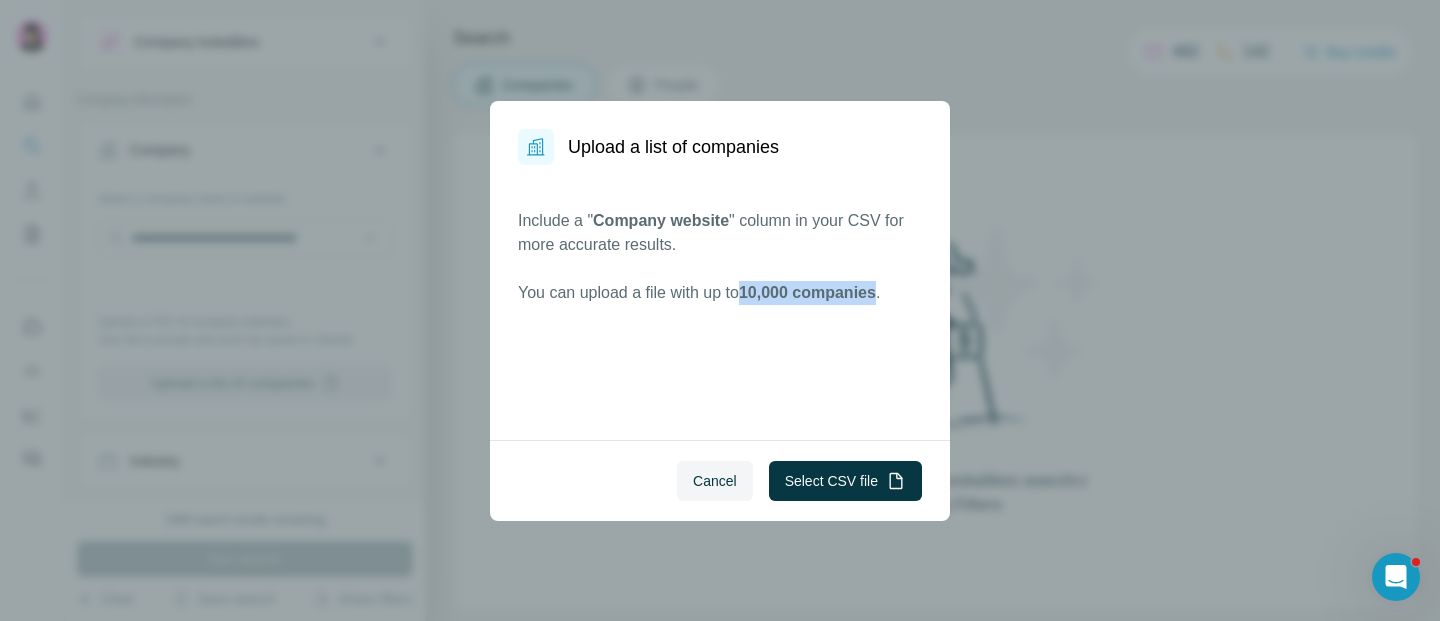 drag, startPoint x: 756, startPoint y: 286, endPoint x: 896, endPoint y: 288, distance: 140.01428 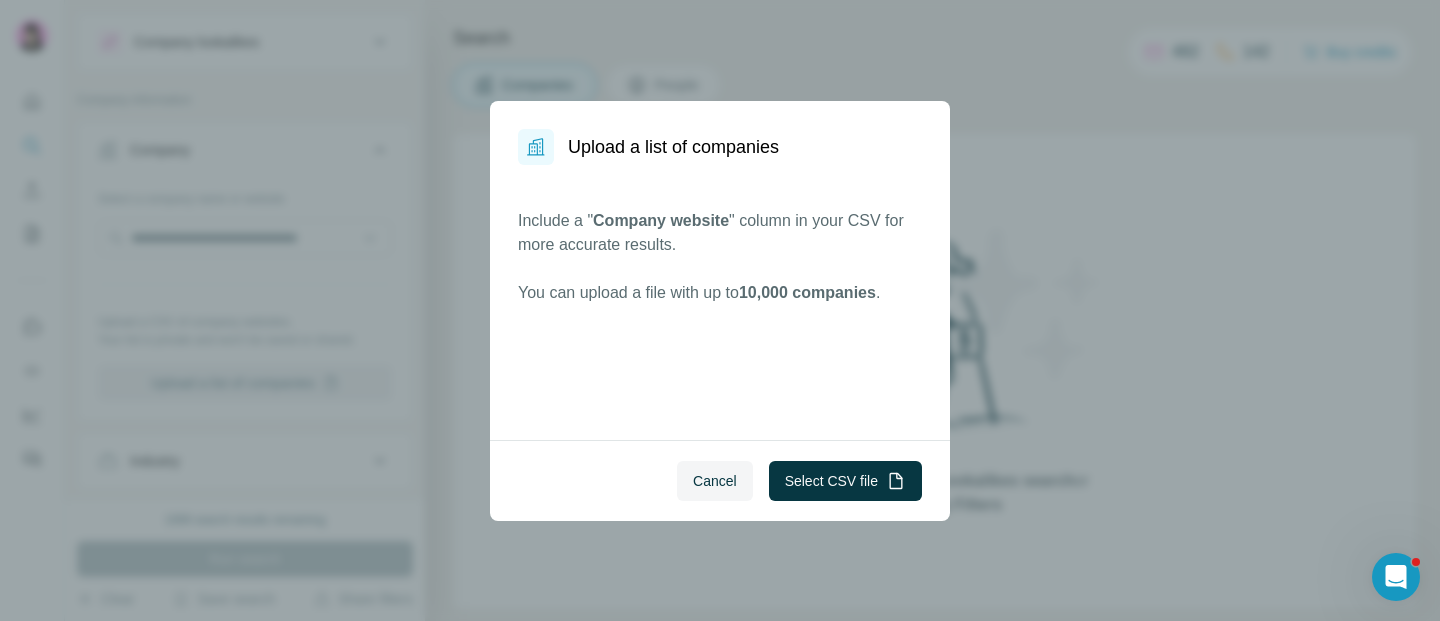 click on "Upload a list of companies Include a " Company website " column in your CSV for more accurate results. You can upload a file with up to  10,000 companies . Cancel Select CSV file" at bounding box center [720, 310] 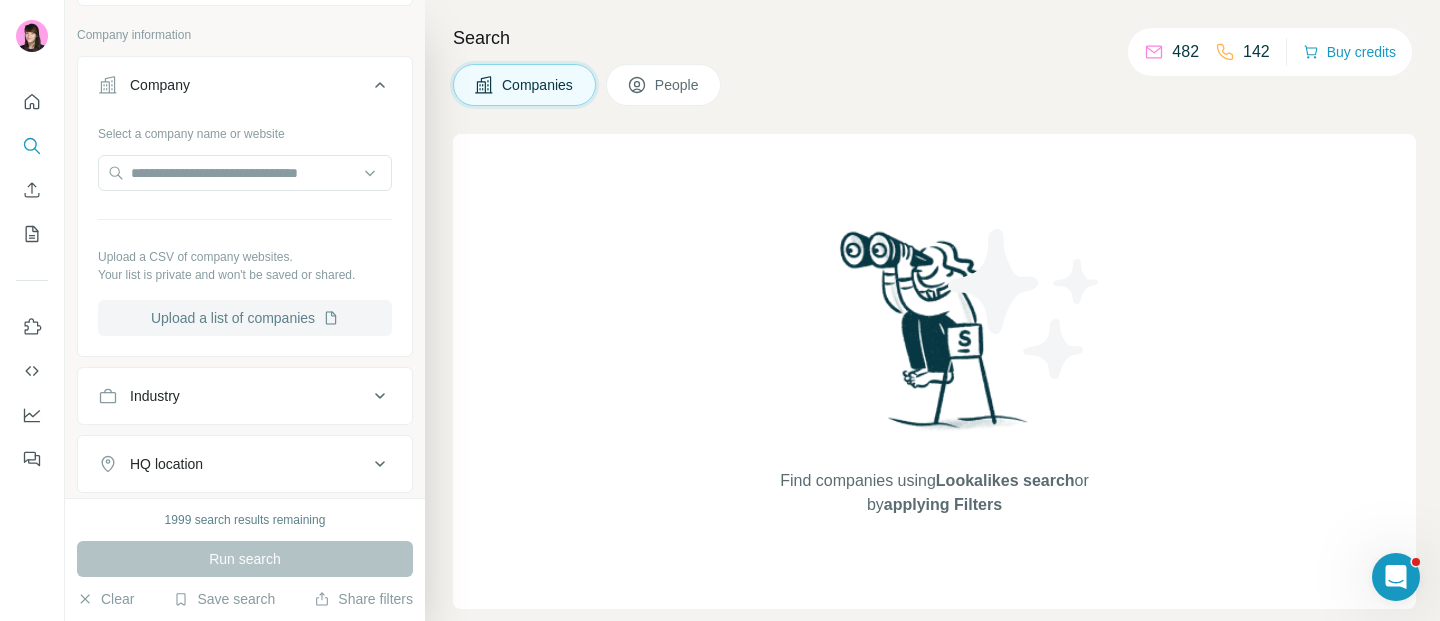 scroll, scrollTop: 100, scrollLeft: 0, axis: vertical 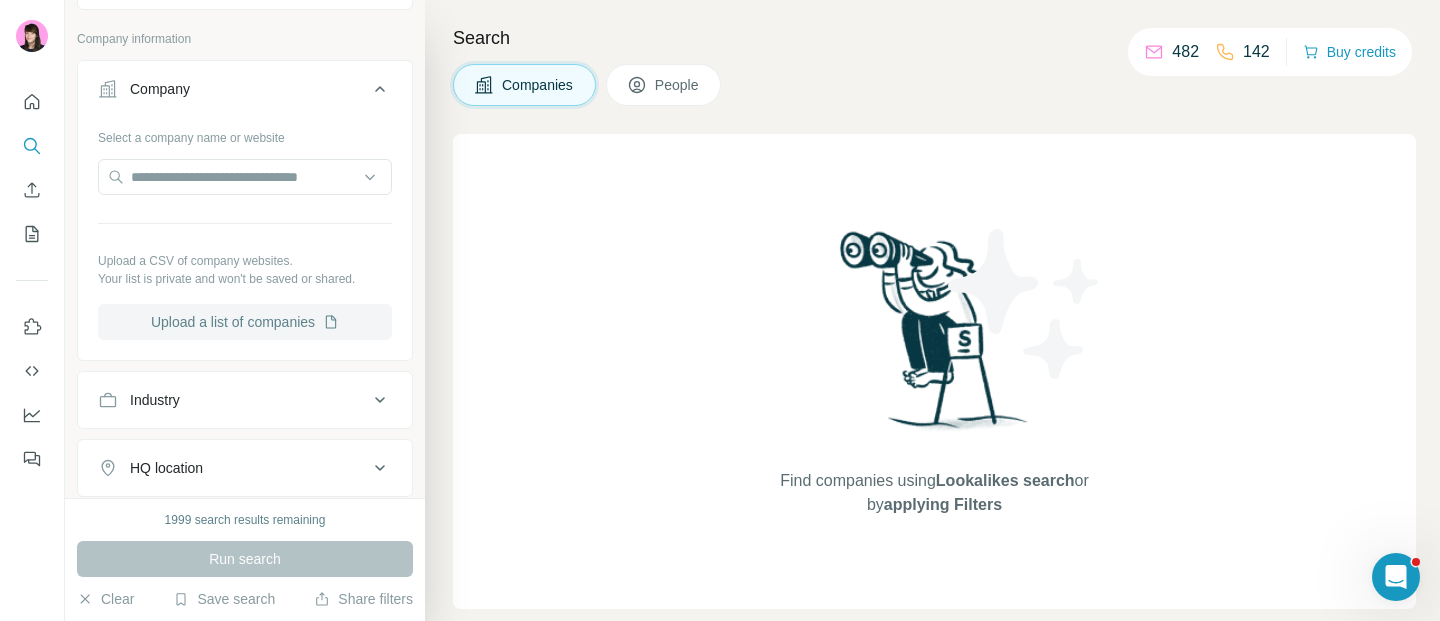 click on "Upload a list of companies" at bounding box center [245, 322] 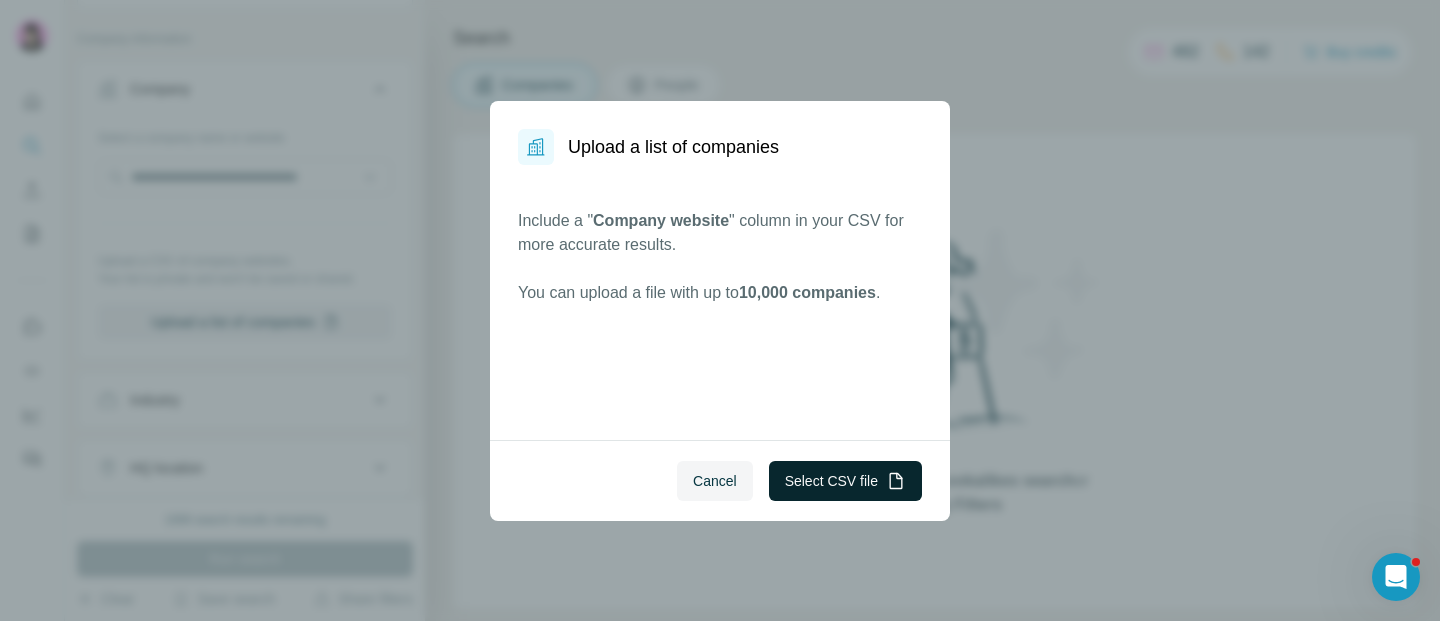 click on "Select CSV file" at bounding box center (845, 481) 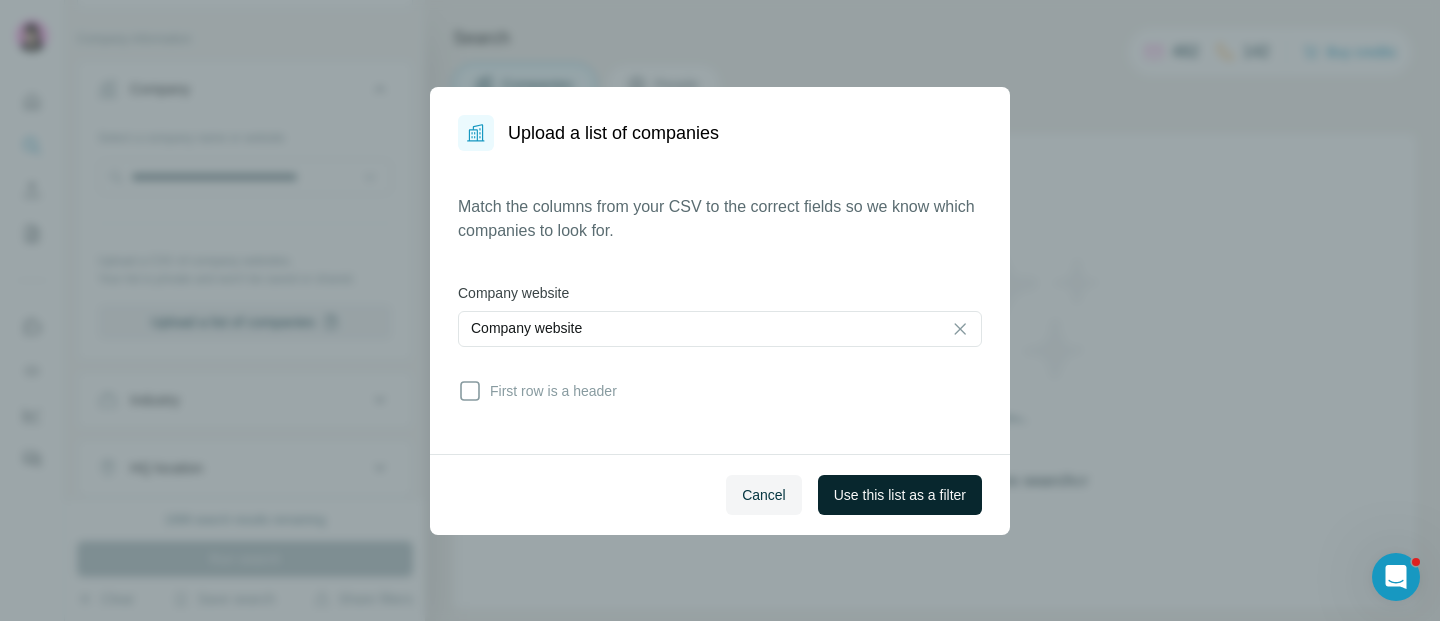 click on "Use this list as a filter" at bounding box center [900, 495] 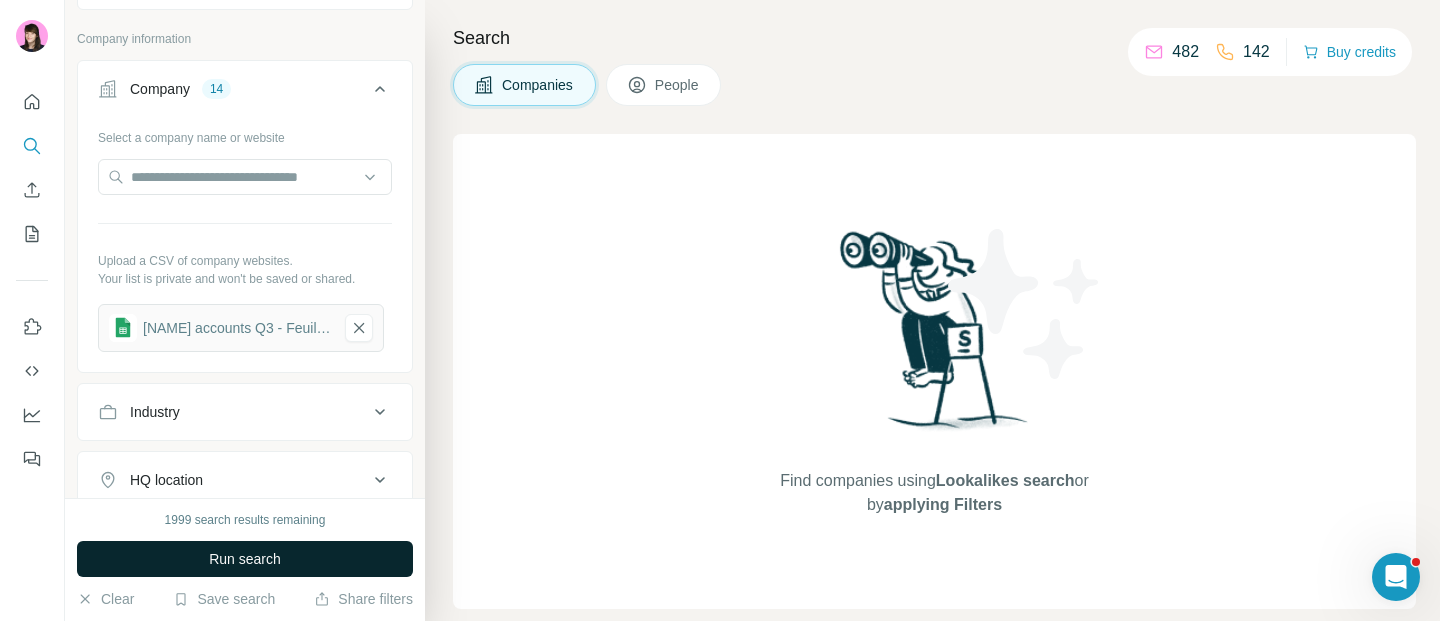 click on "Run search" at bounding box center (245, 559) 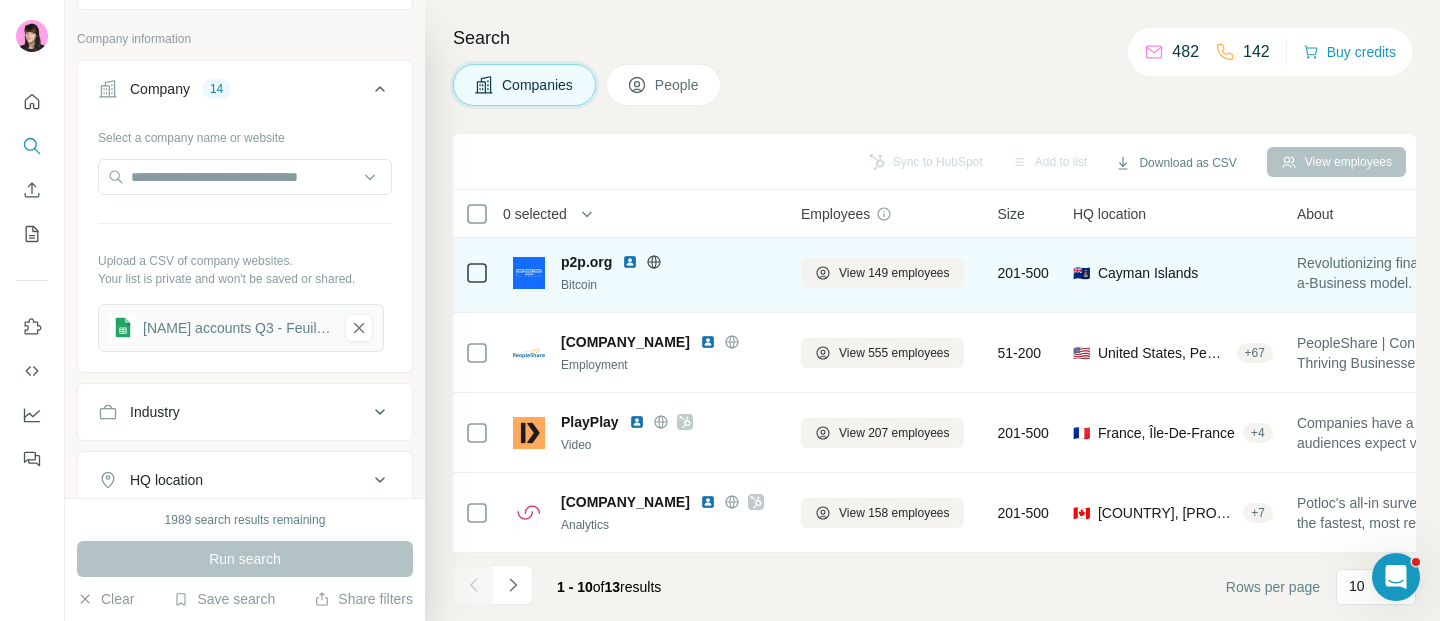 scroll, scrollTop: 0, scrollLeft: 0, axis: both 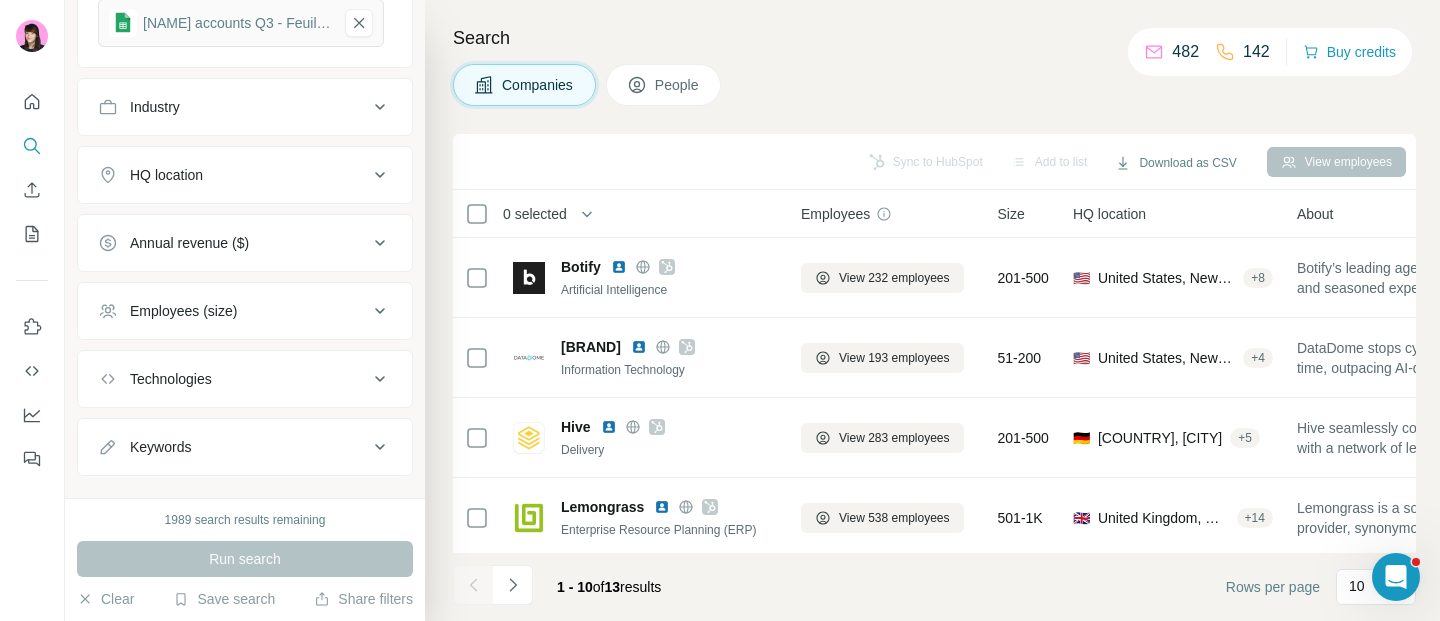 click on "HQ location" at bounding box center (233, 175) 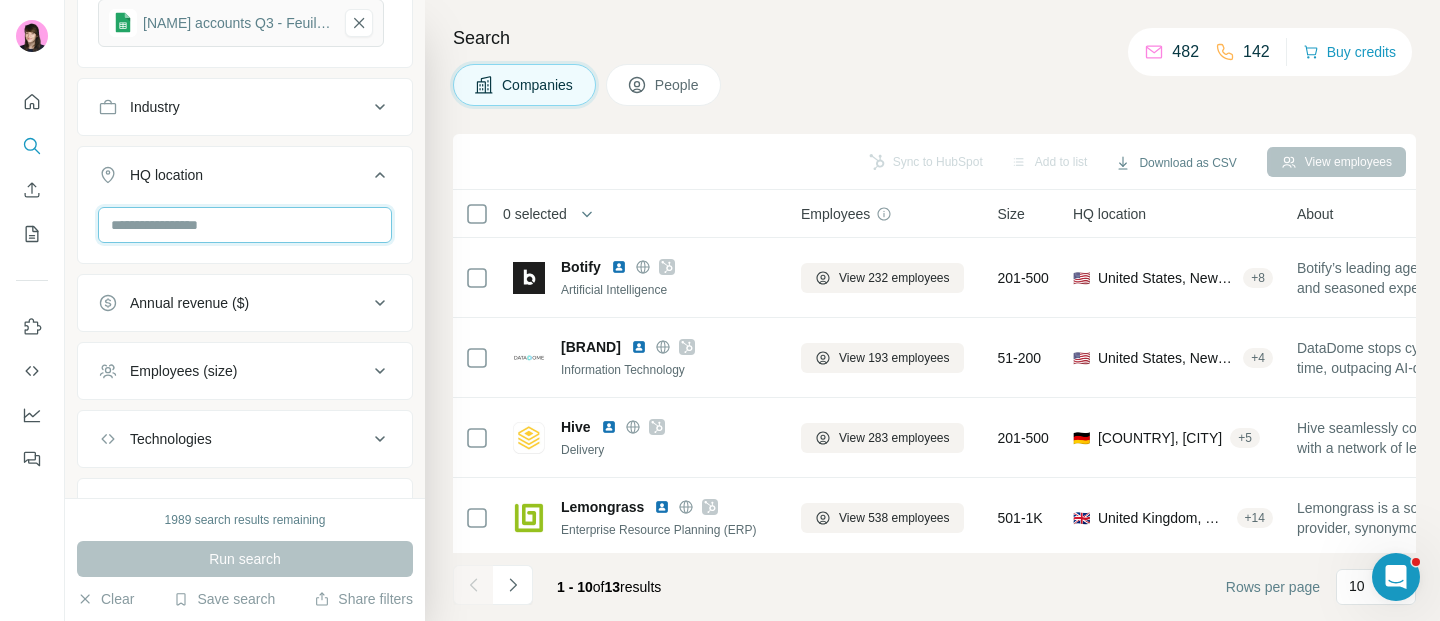 click at bounding box center (245, 225) 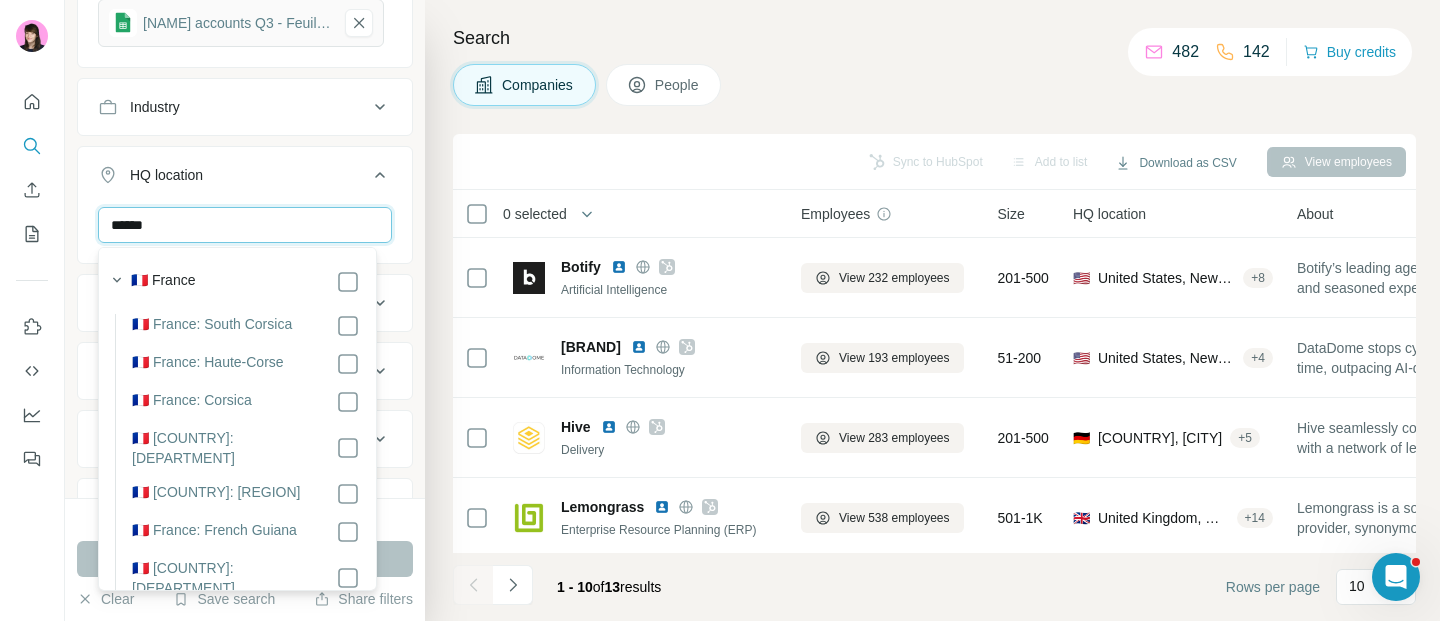 type on "******" 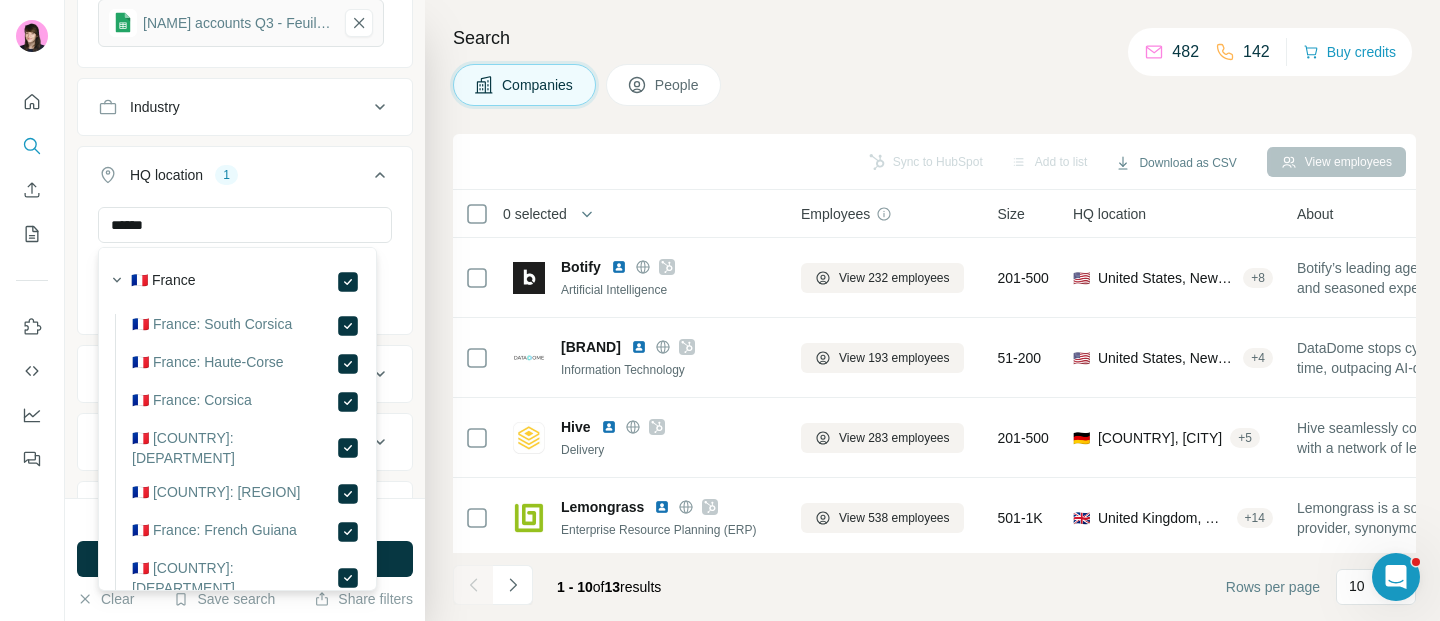 click 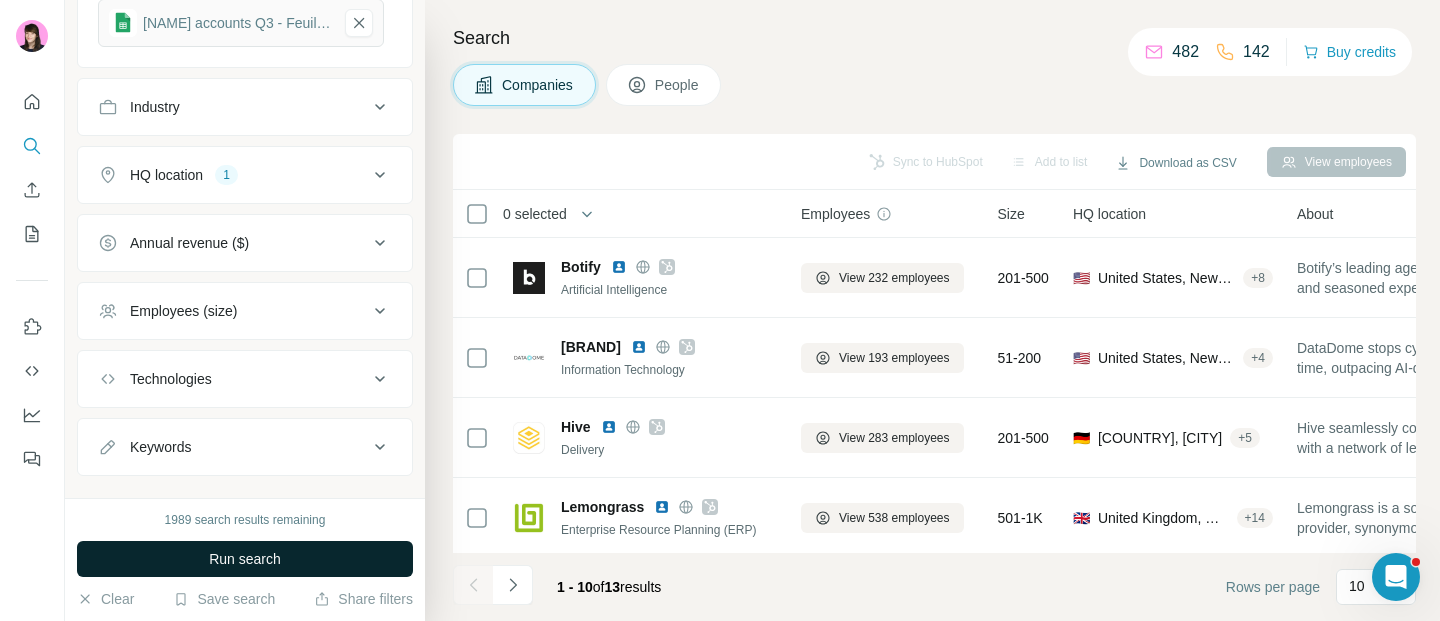click on "Run search" at bounding box center [245, 559] 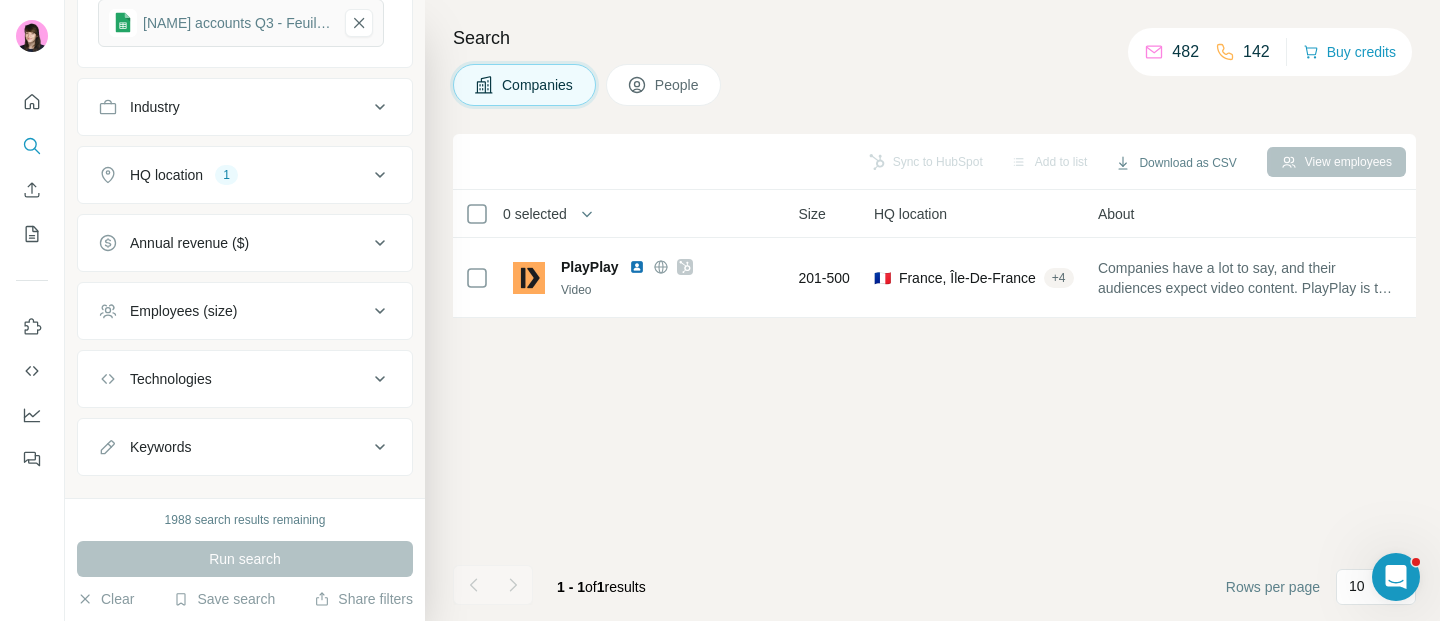 scroll, scrollTop: 0, scrollLeft: 0, axis: both 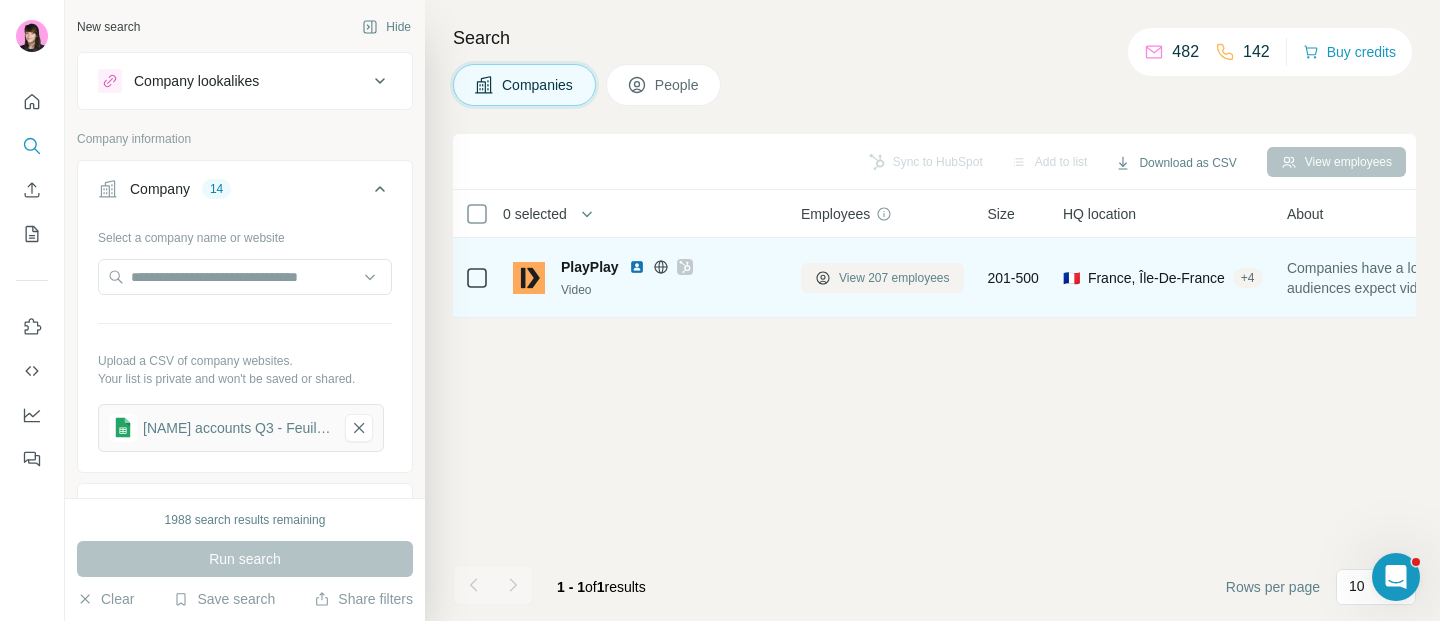 click on "View 207 employees" at bounding box center [894, 278] 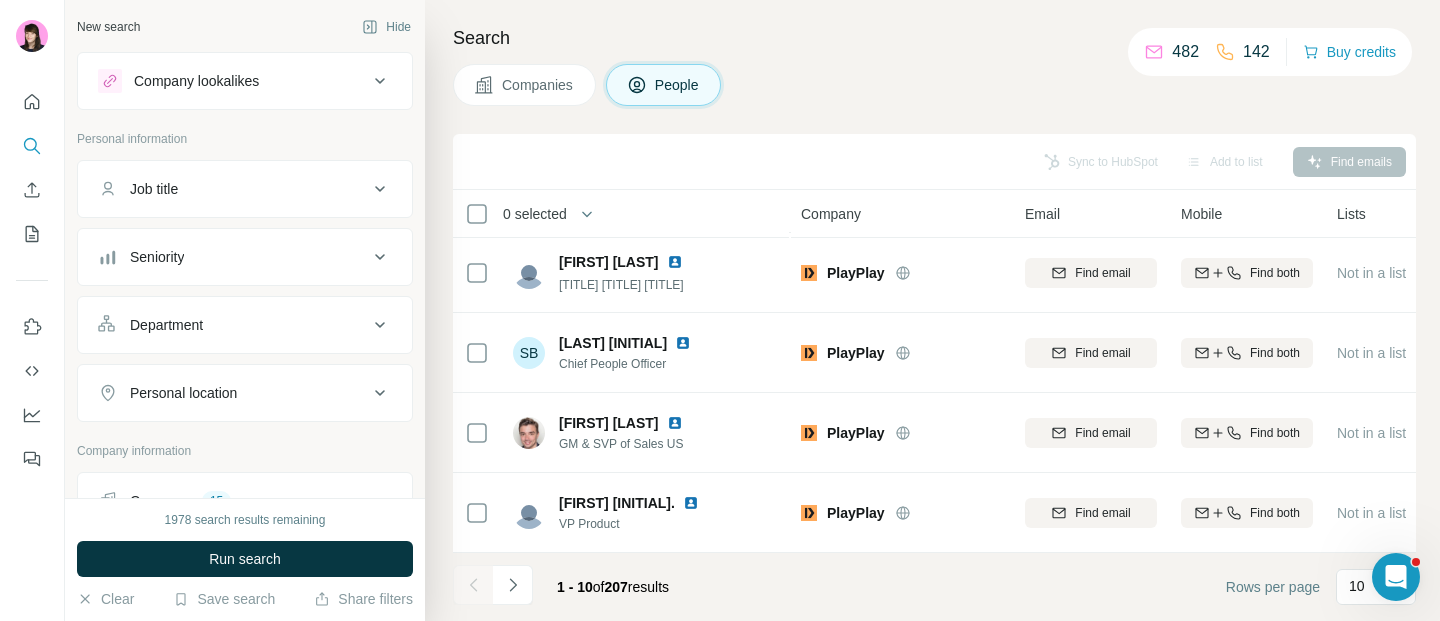 scroll, scrollTop: 0, scrollLeft: 0, axis: both 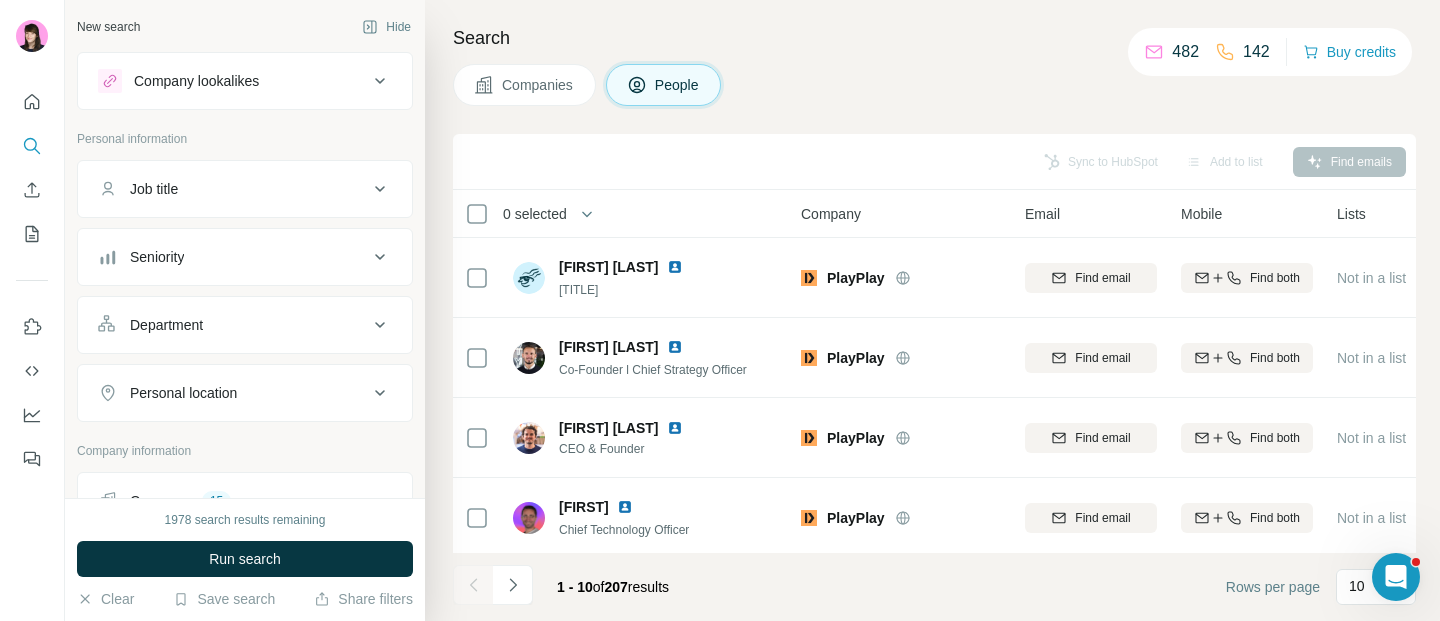 drag, startPoint x: 614, startPoint y: 584, endPoint x: 694, endPoint y: 585, distance: 80.00625 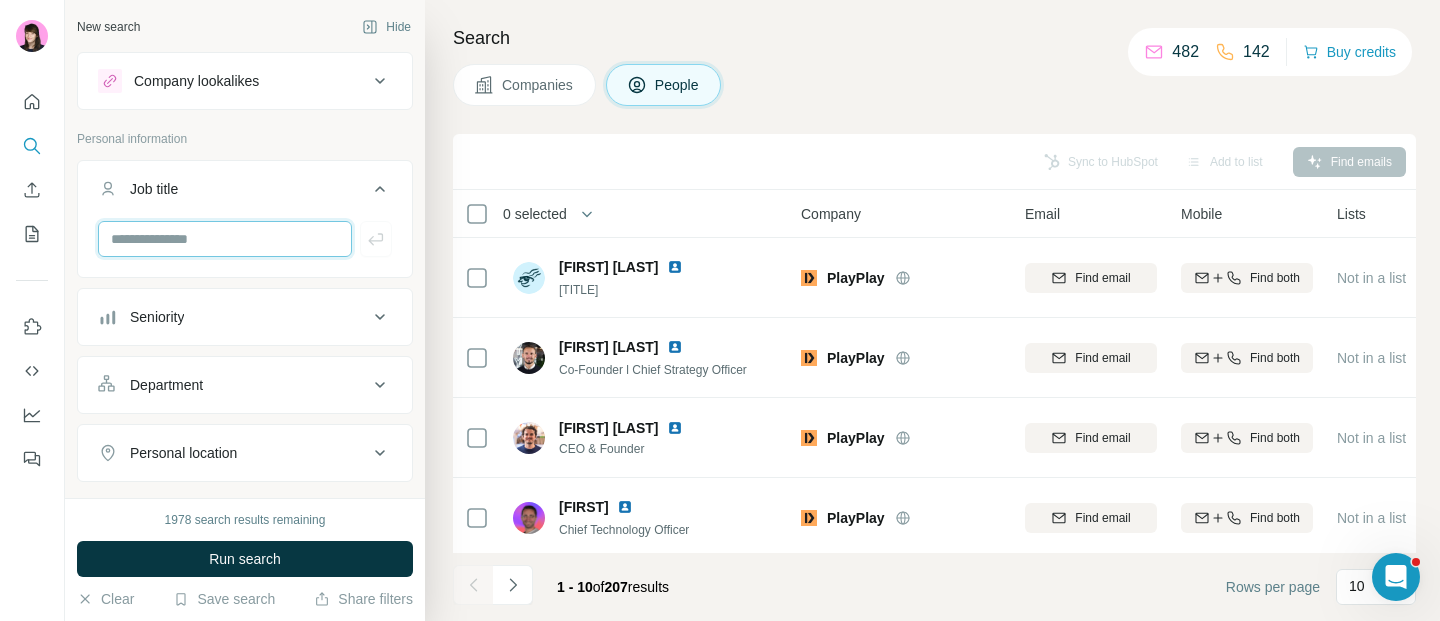 click at bounding box center [225, 239] 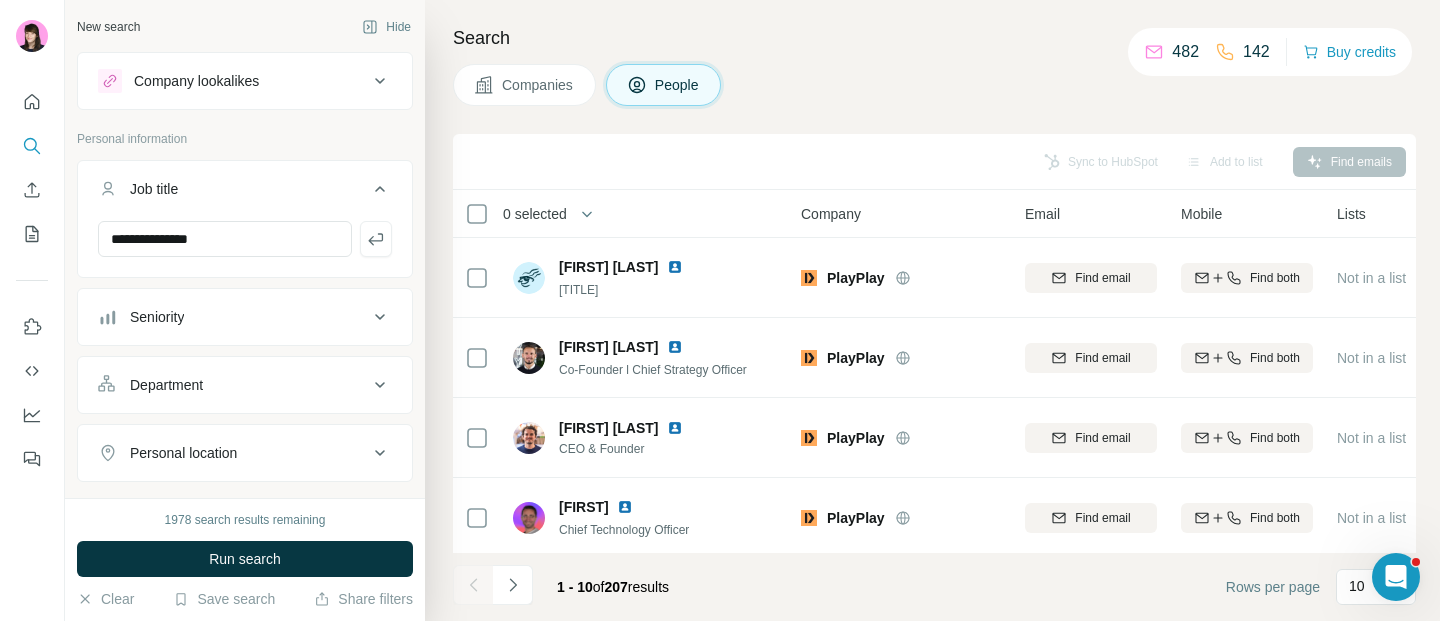 click on "Run search" at bounding box center [245, 559] 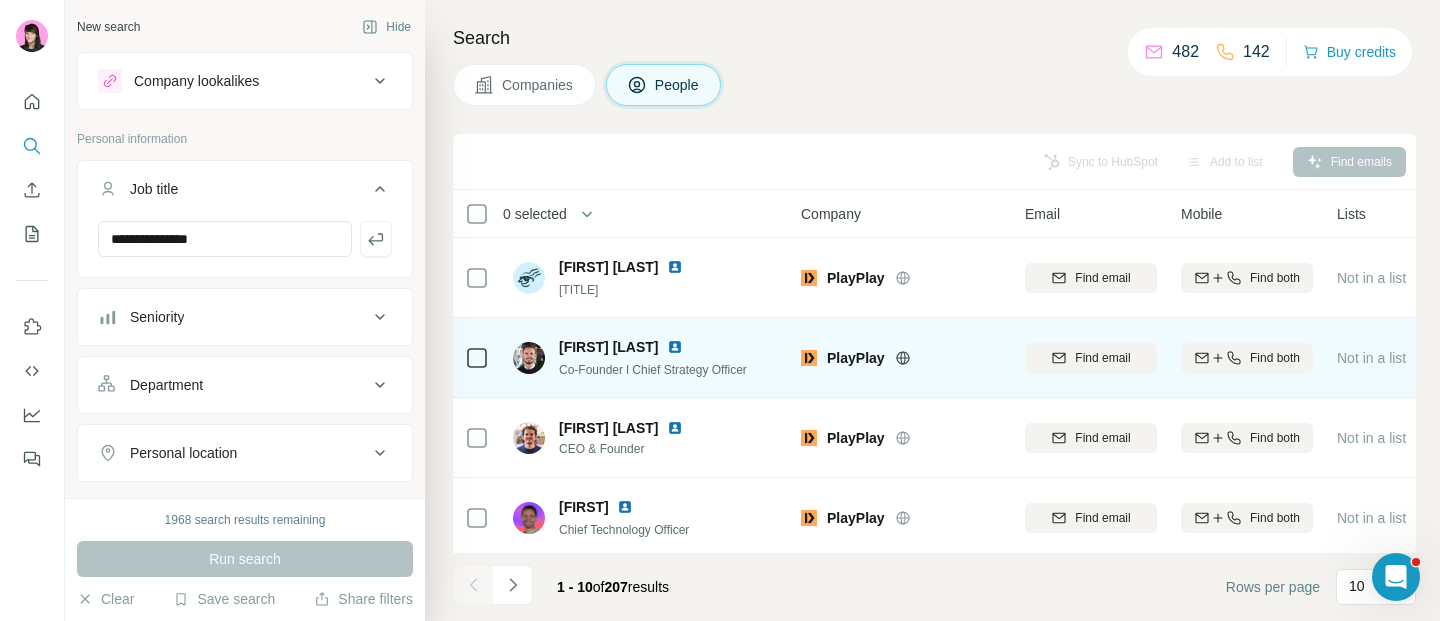scroll, scrollTop: 1, scrollLeft: 0, axis: vertical 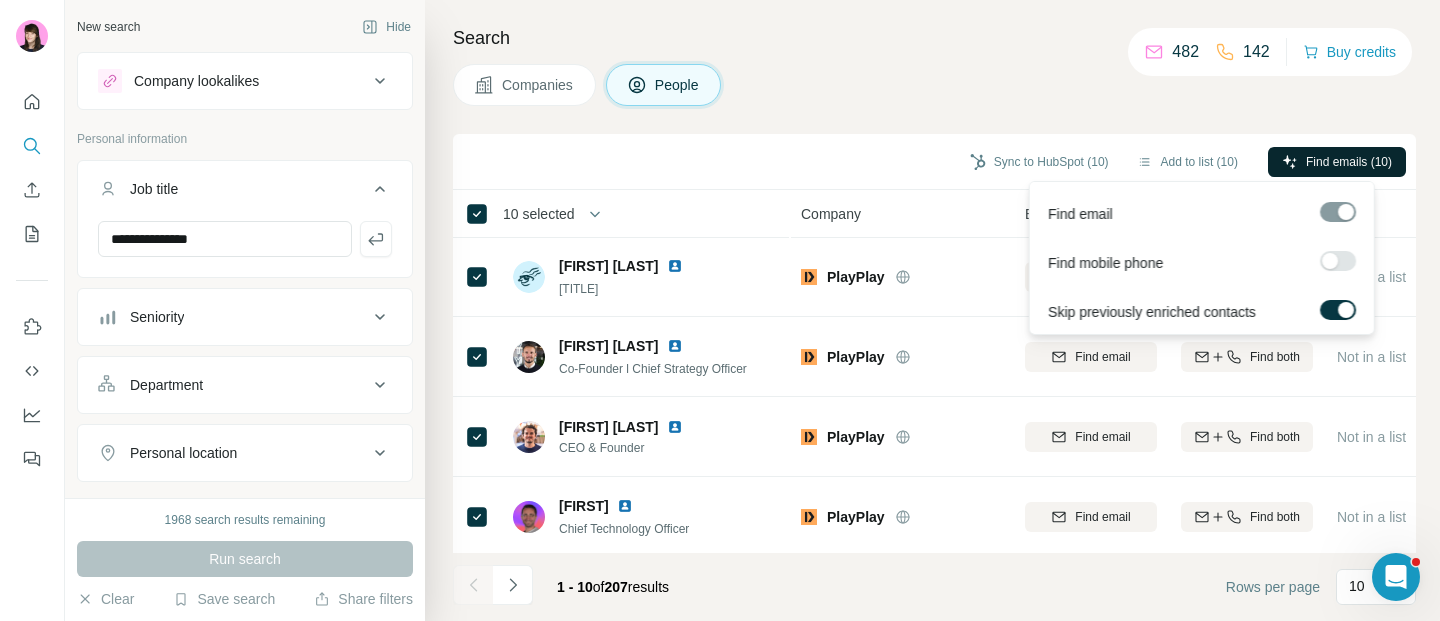 click on "Find emails (10)" at bounding box center [1349, 162] 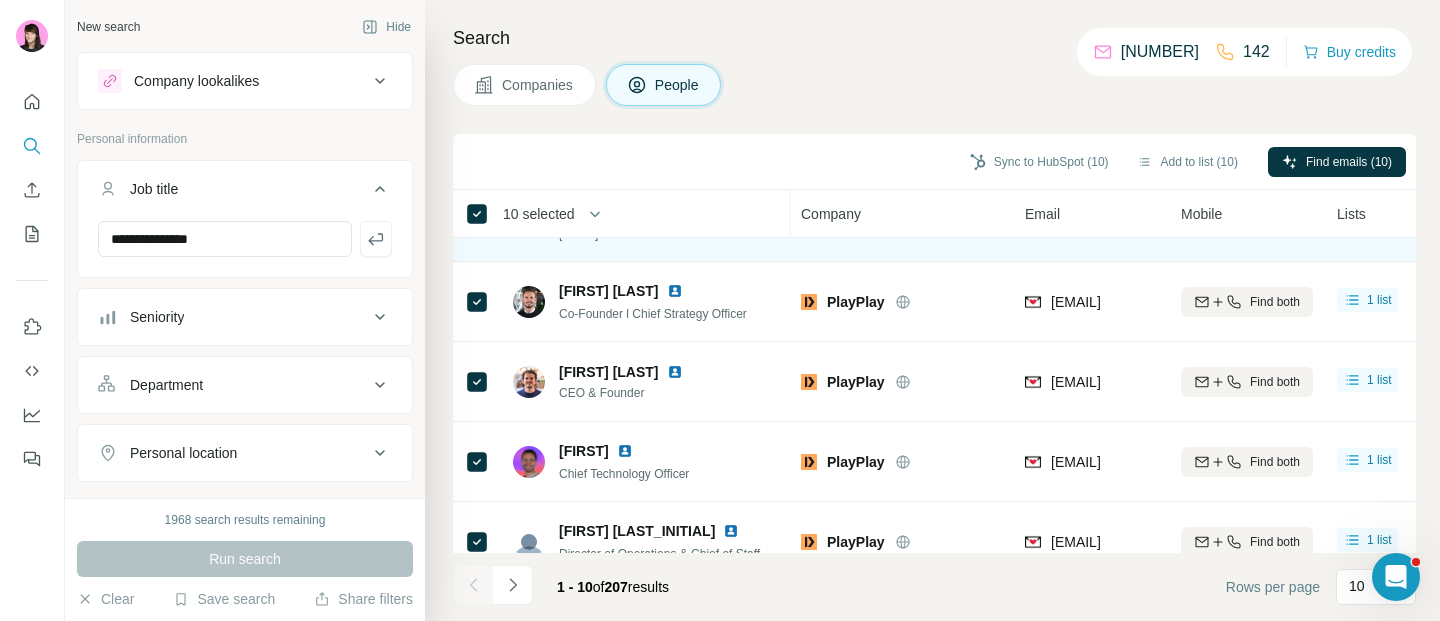 scroll, scrollTop: 0, scrollLeft: 0, axis: both 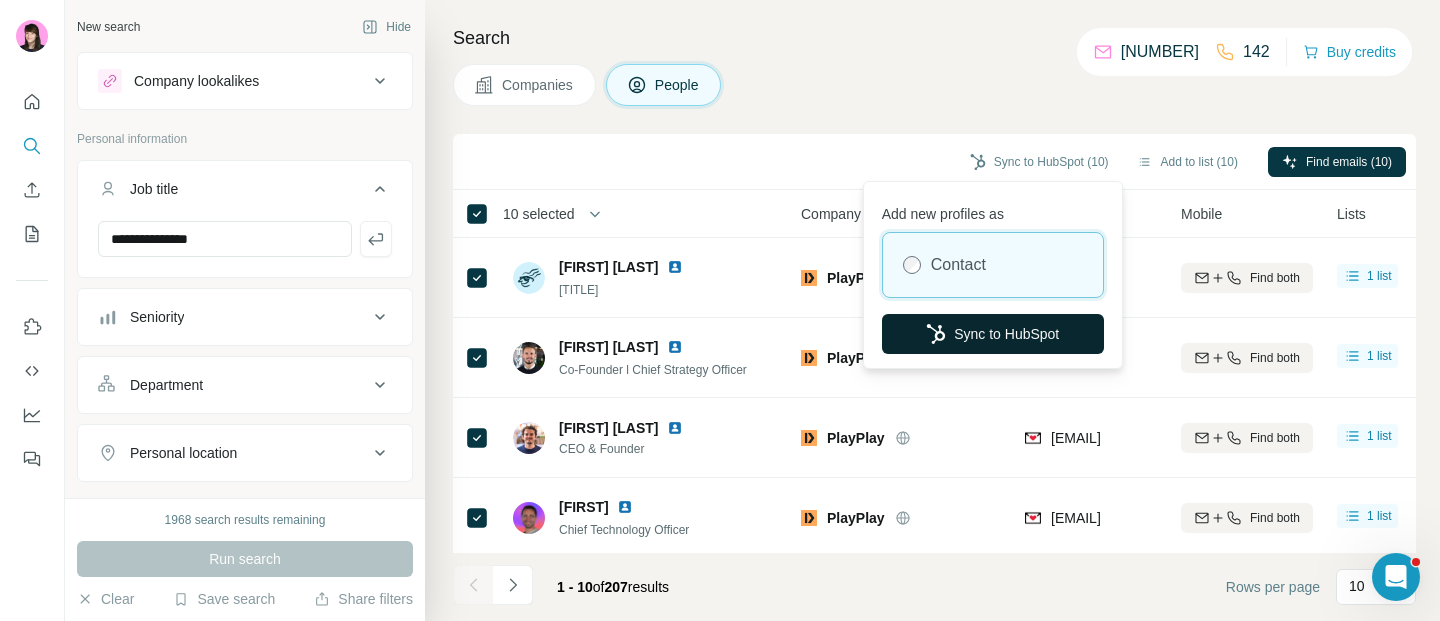 click on "Sync to HubSpot" at bounding box center [993, 334] 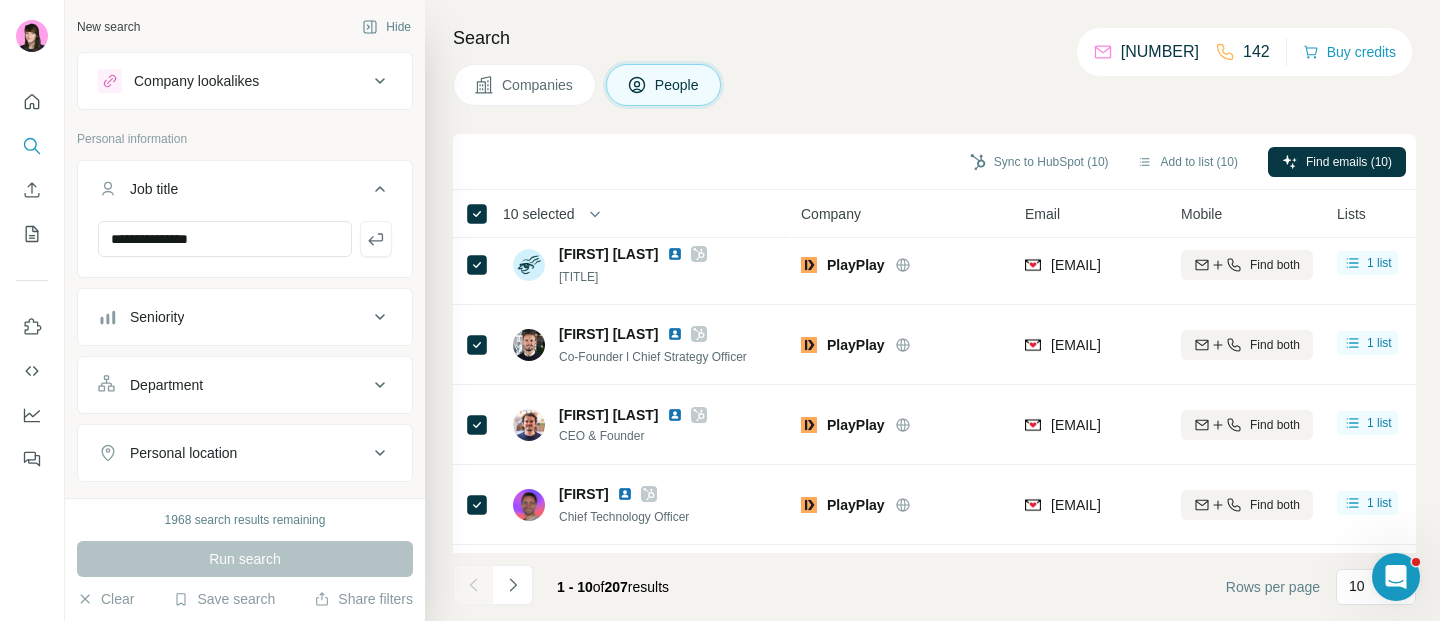 scroll, scrollTop: 14, scrollLeft: 0, axis: vertical 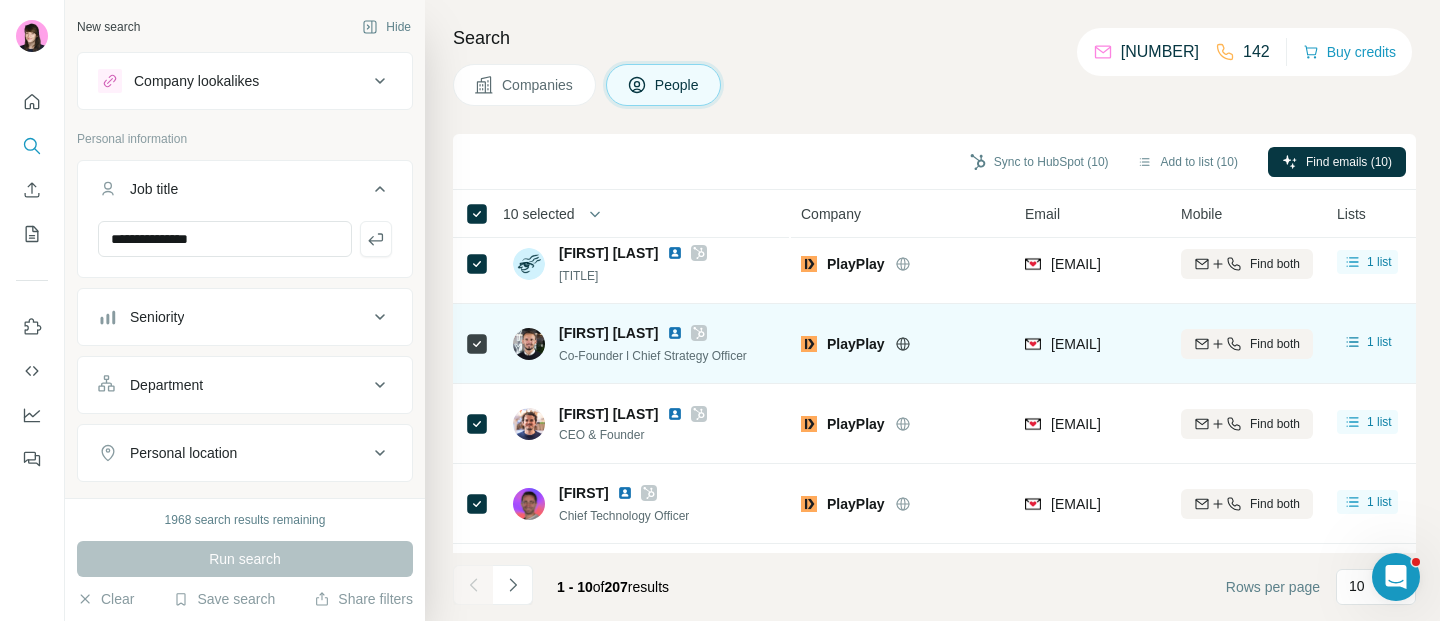 click at bounding box center [675, 333] 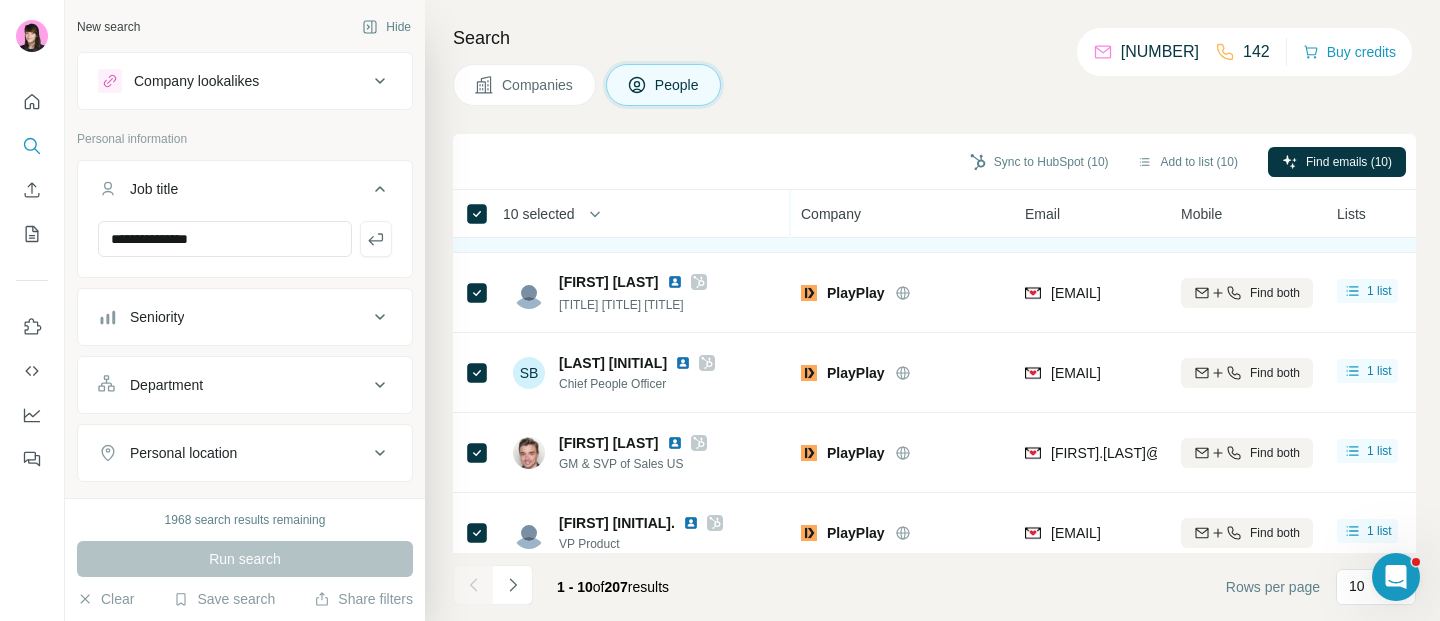 scroll, scrollTop: 466, scrollLeft: 0, axis: vertical 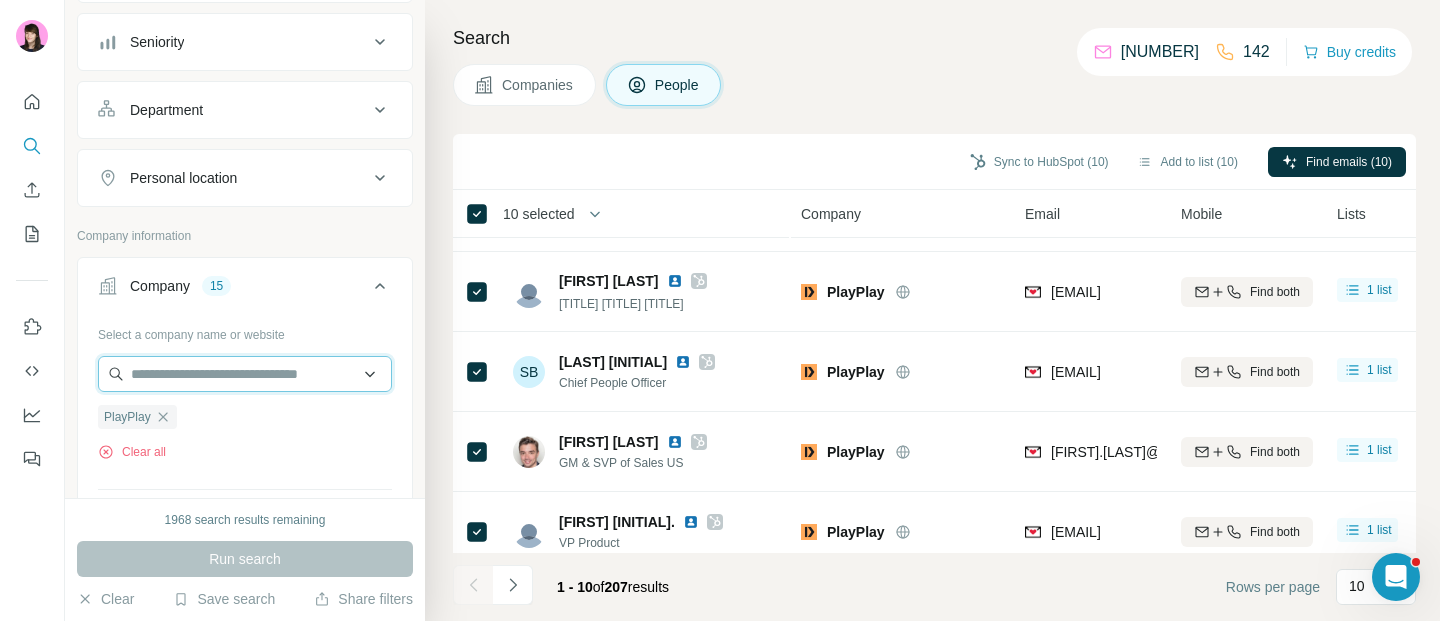 click at bounding box center (245, 374) 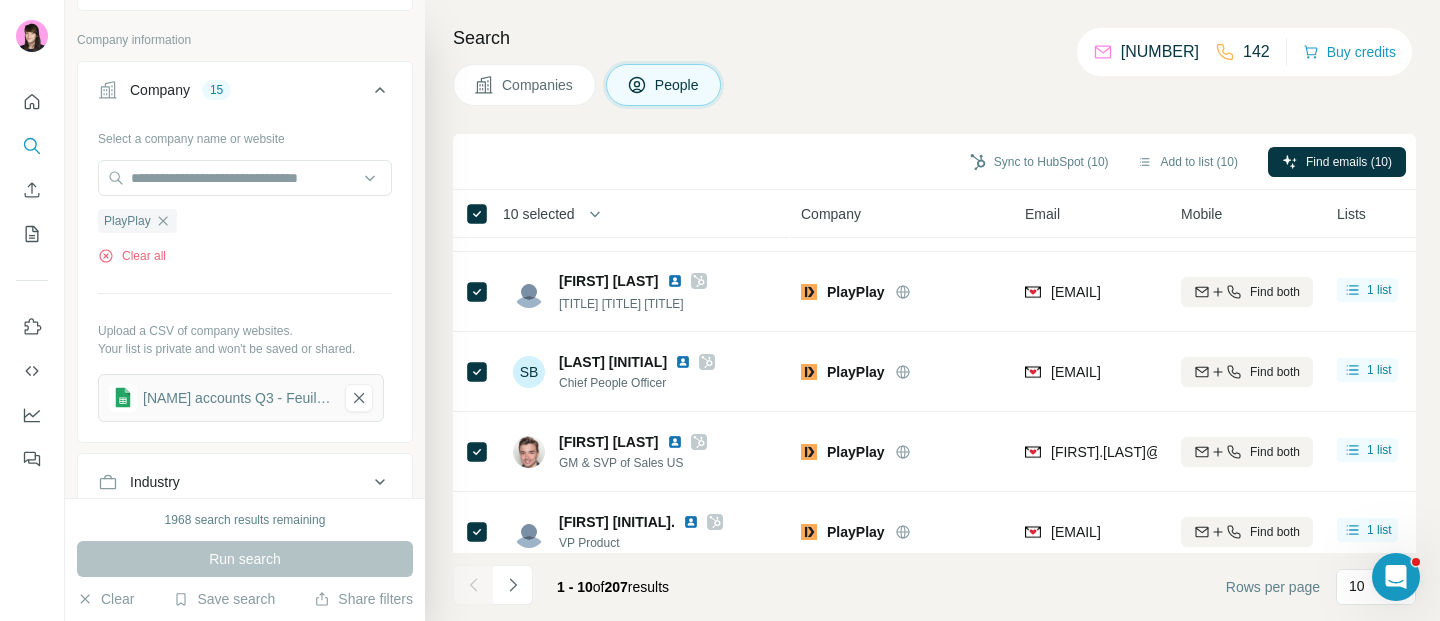 click on "Select a company name or website PlayPlay   Clear all Upload a CSV of company websites. Your list is private and won't be saved or shared. [FIRST] accounts Q3 - Feuille 1" at bounding box center (245, 272) 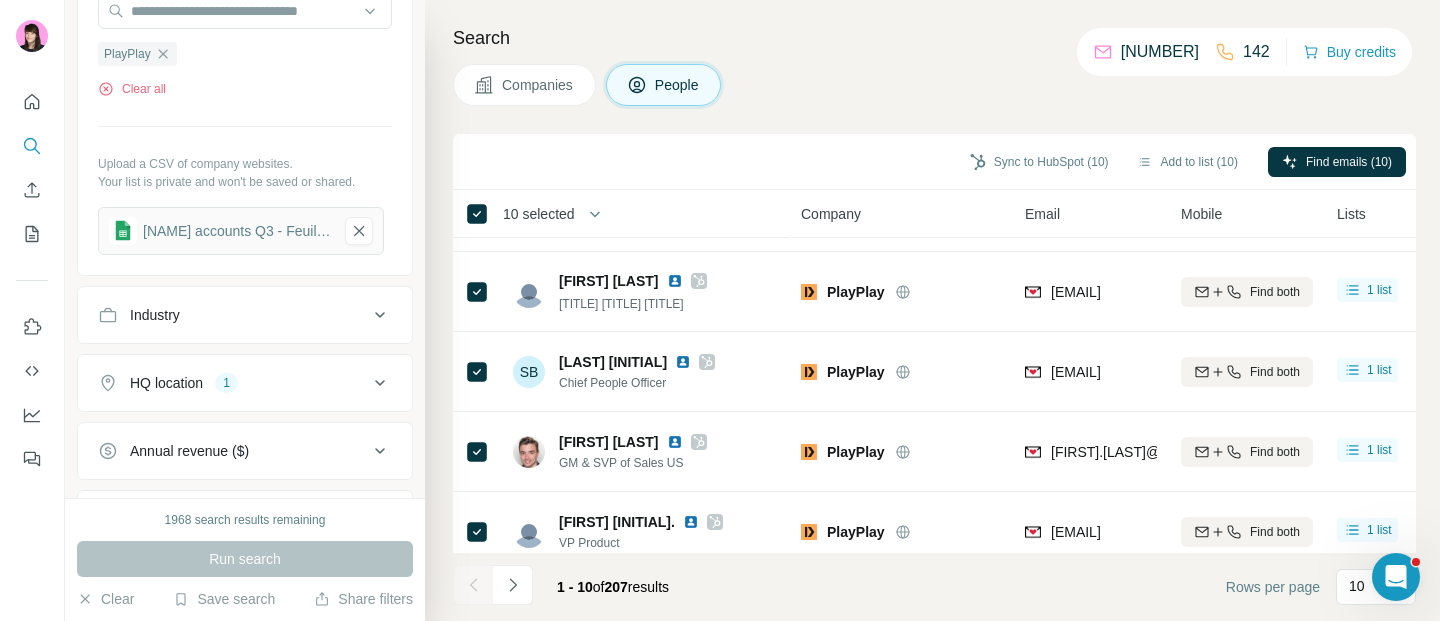 scroll, scrollTop: 637, scrollLeft: 0, axis: vertical 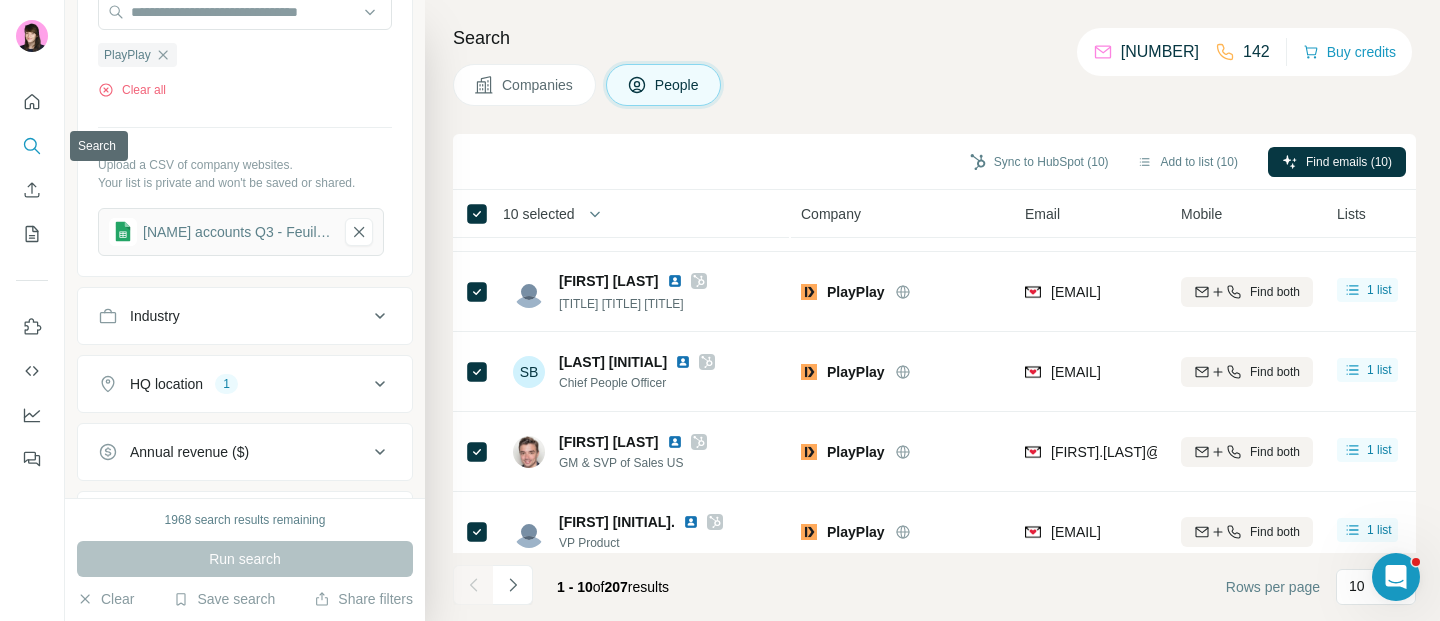 click 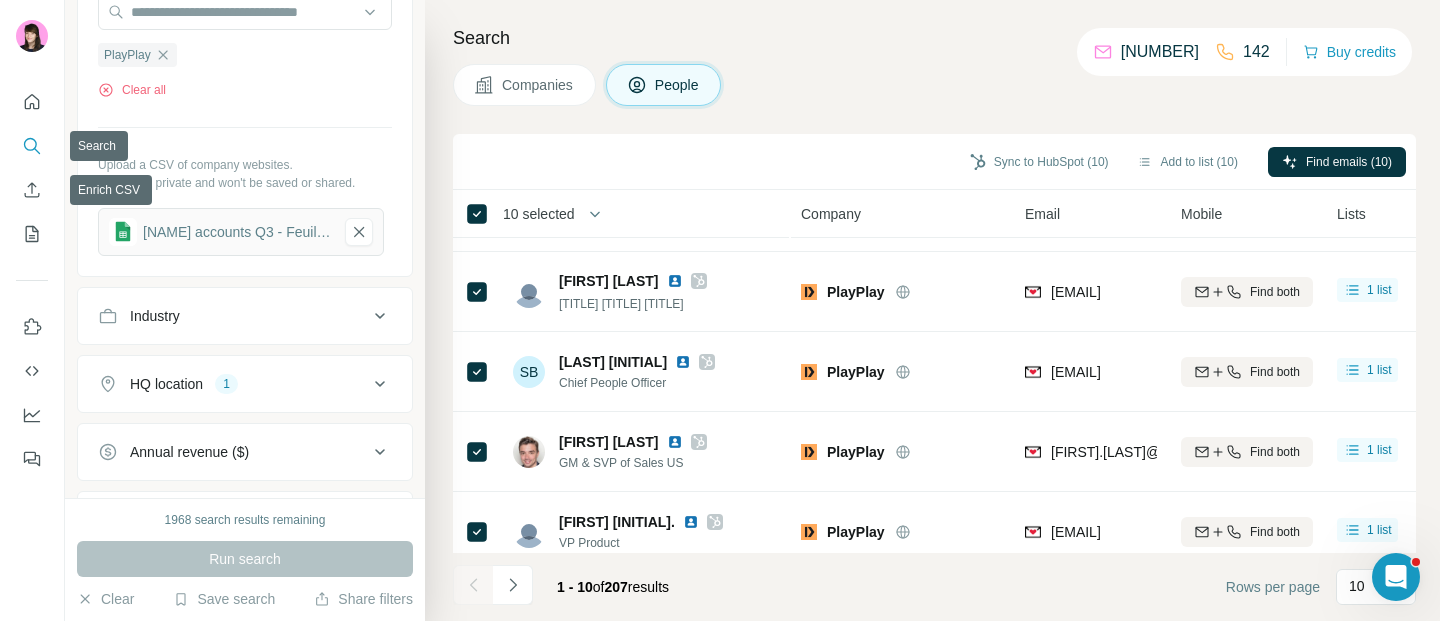click 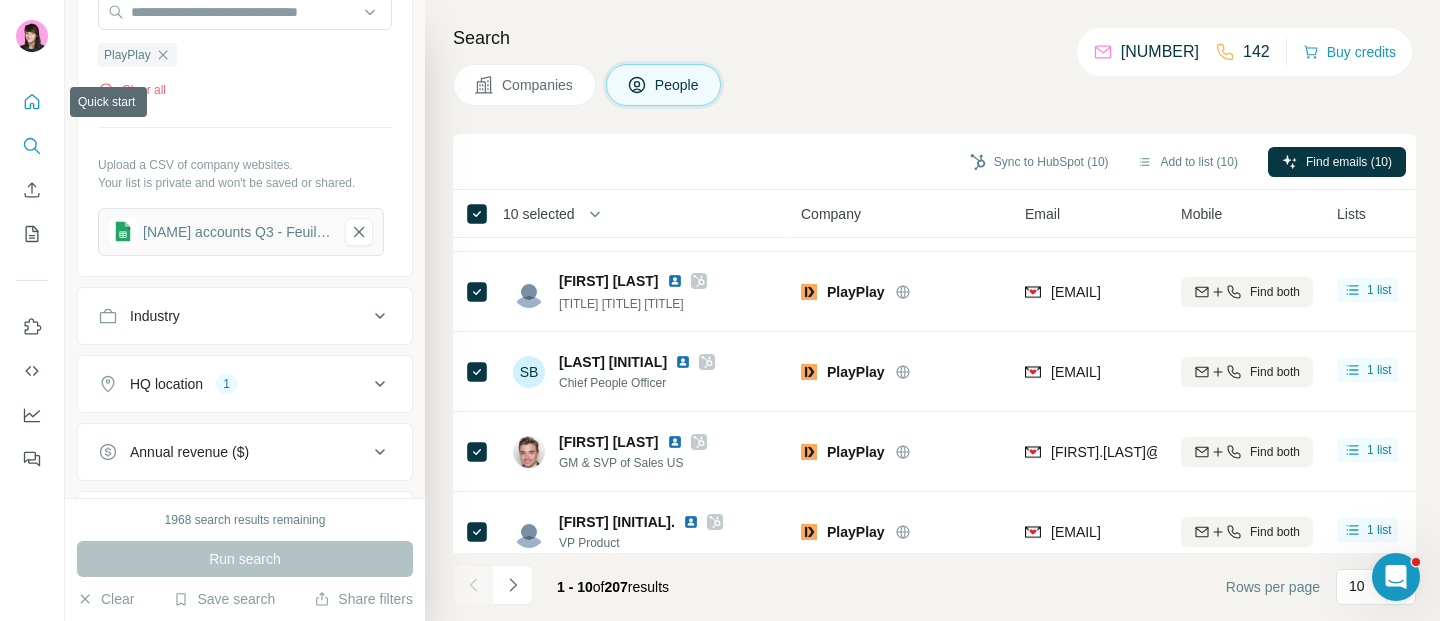 click at bounding box center (32, 102) 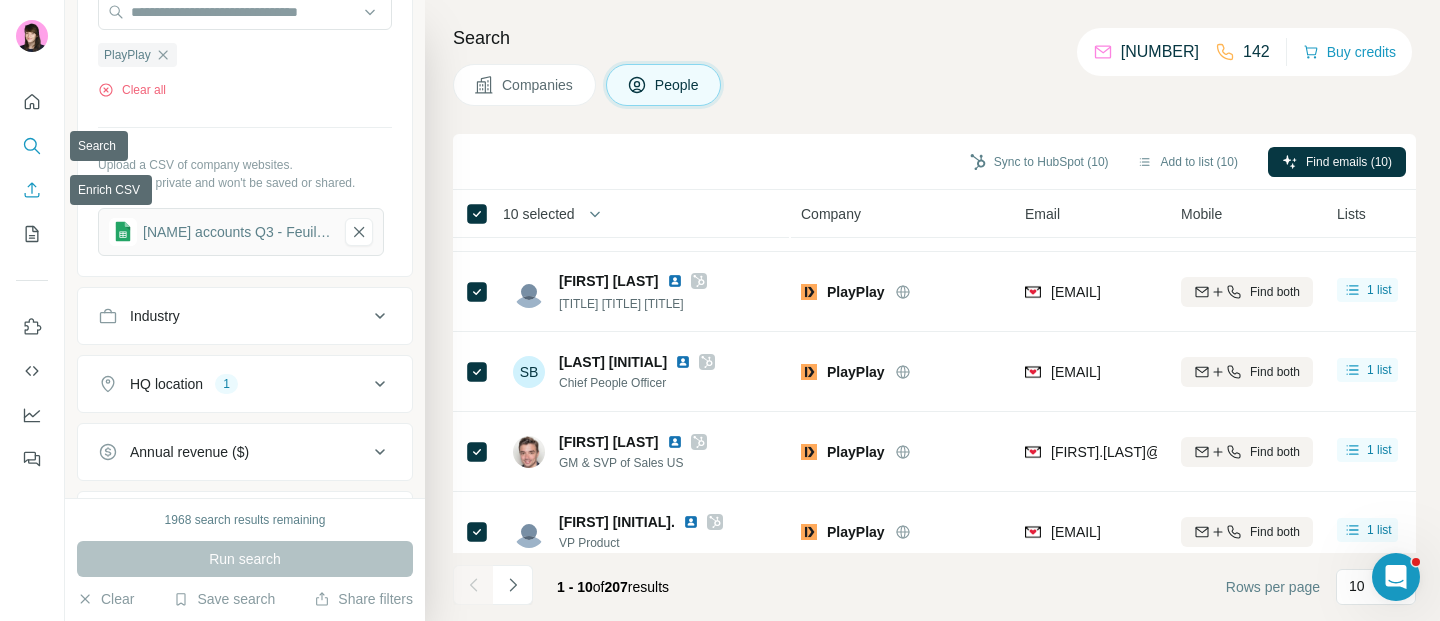 click at bounding box center [32, 190] 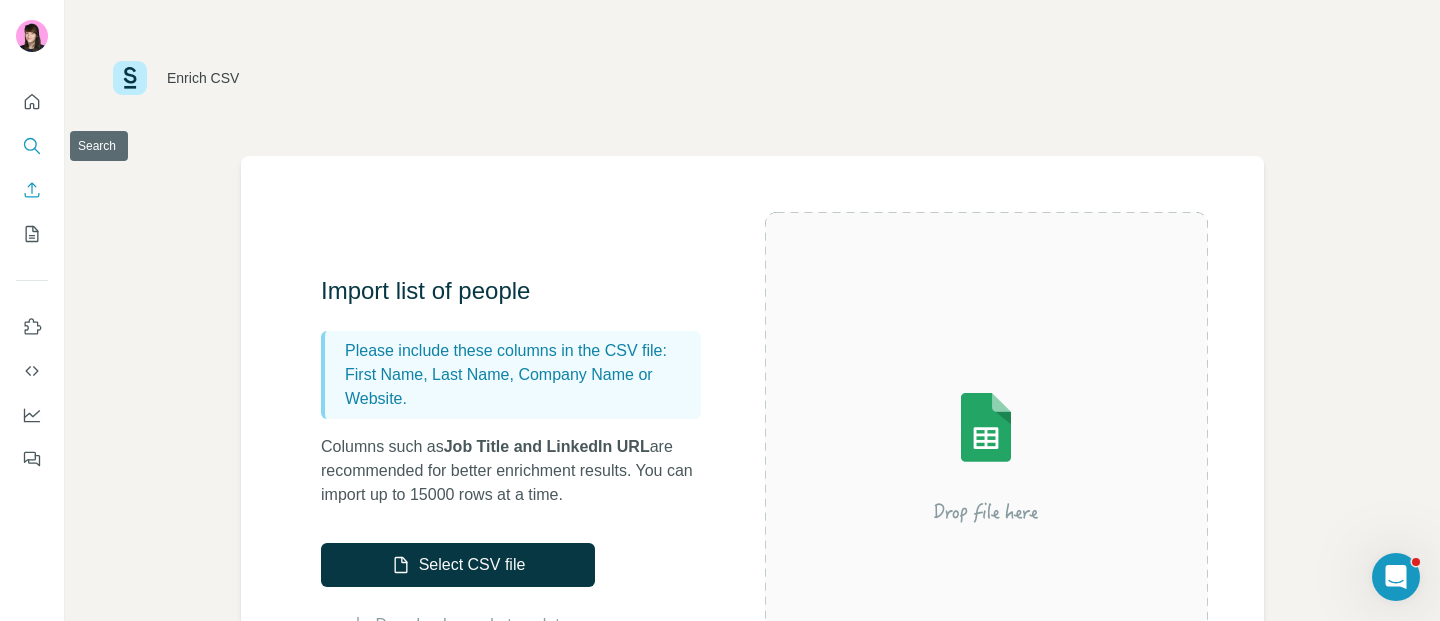 click 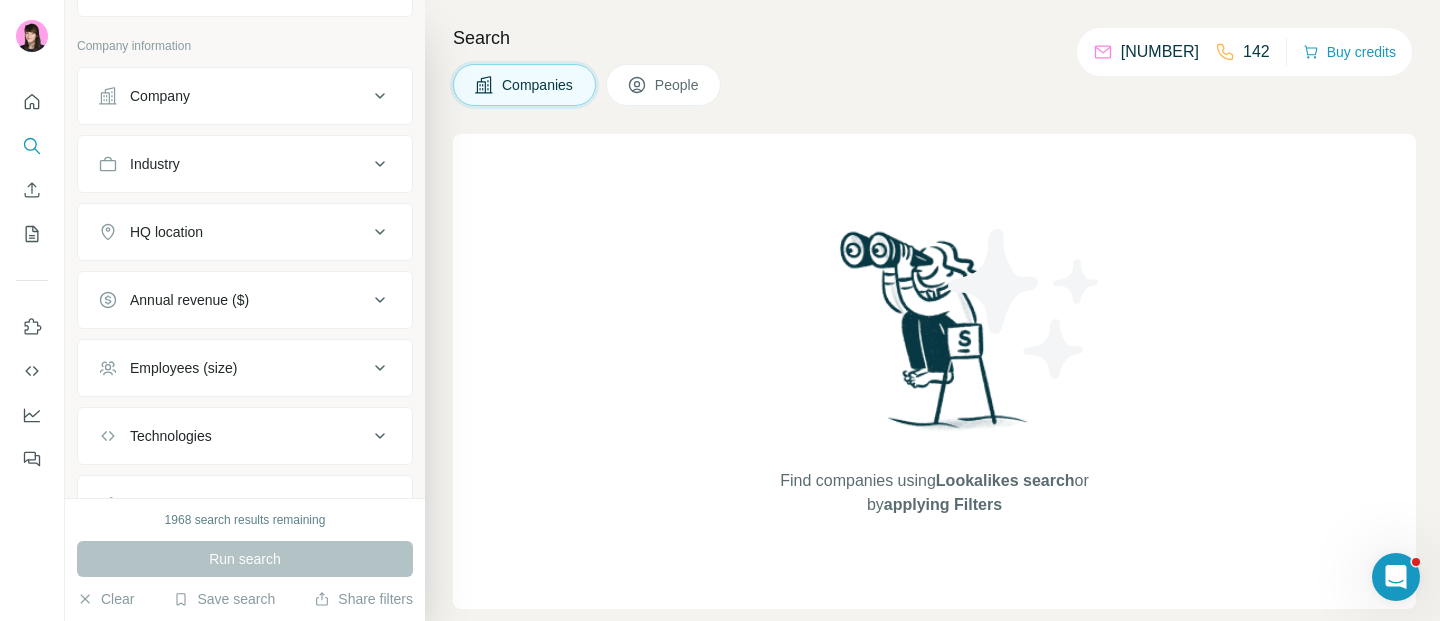 scroll, scrollTop: 91, scrollLeft: 0, axis: vertical 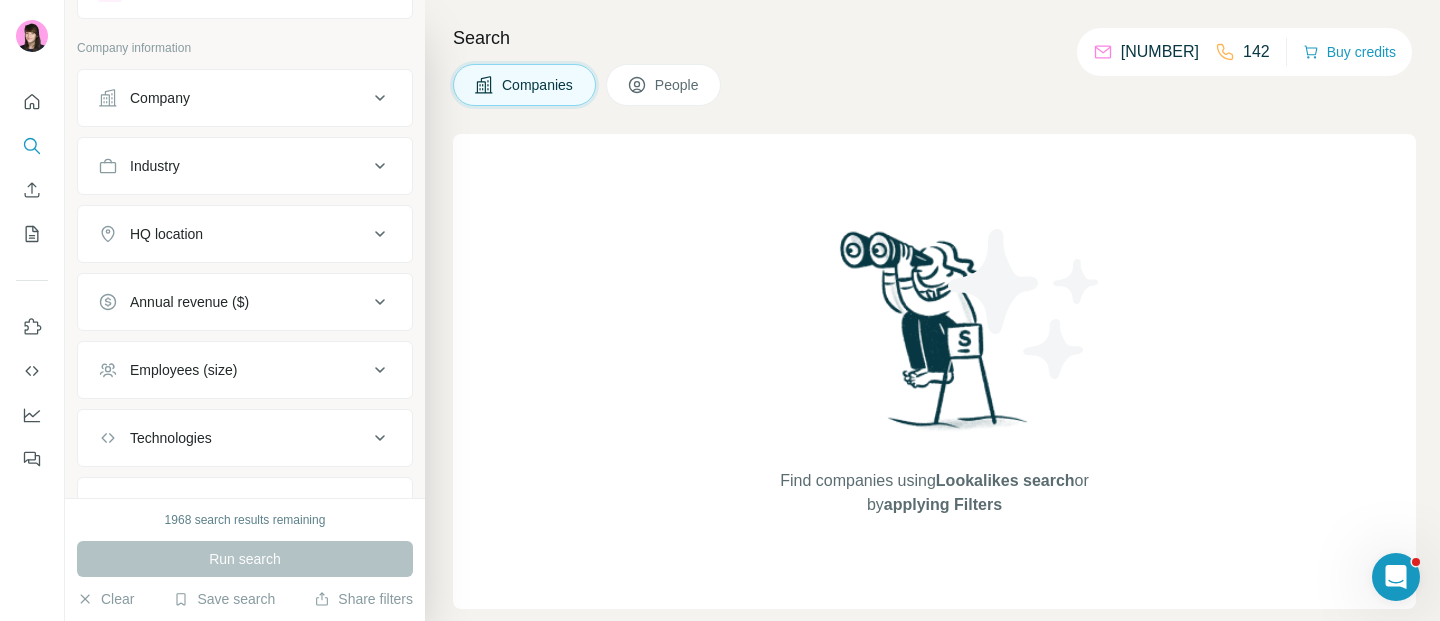 click on "Company" at bounding box center [233, 98] 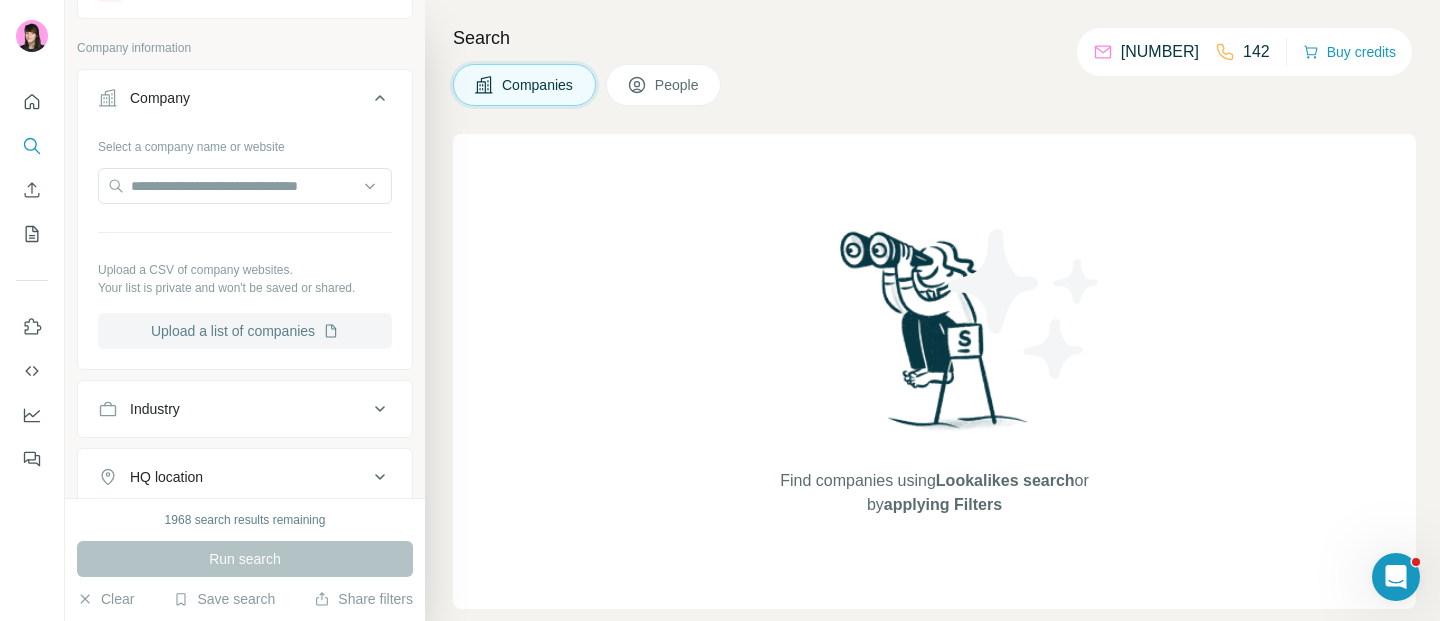 click on "Upload a list of companies" at bounding box center [245, 331] 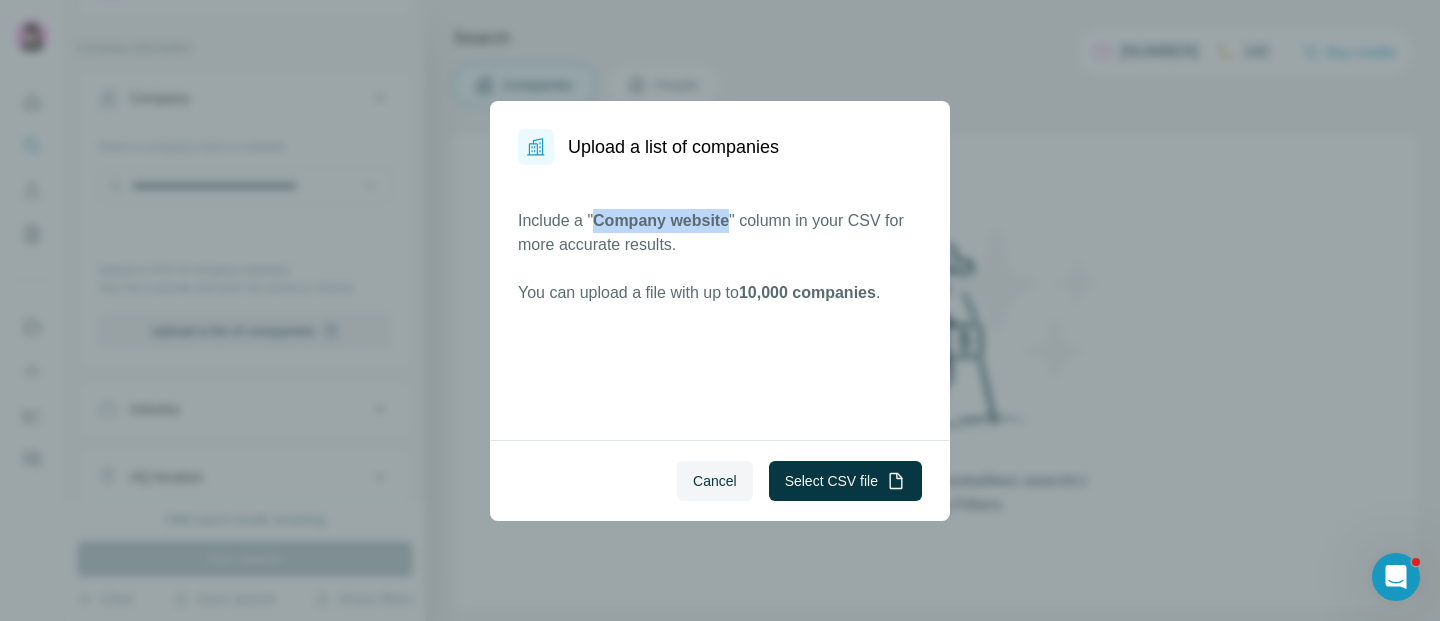 drag, startPoint x: 597, startPoint y: 219, endPoint x: 736, endPoint y: 221, distance: 139.01439 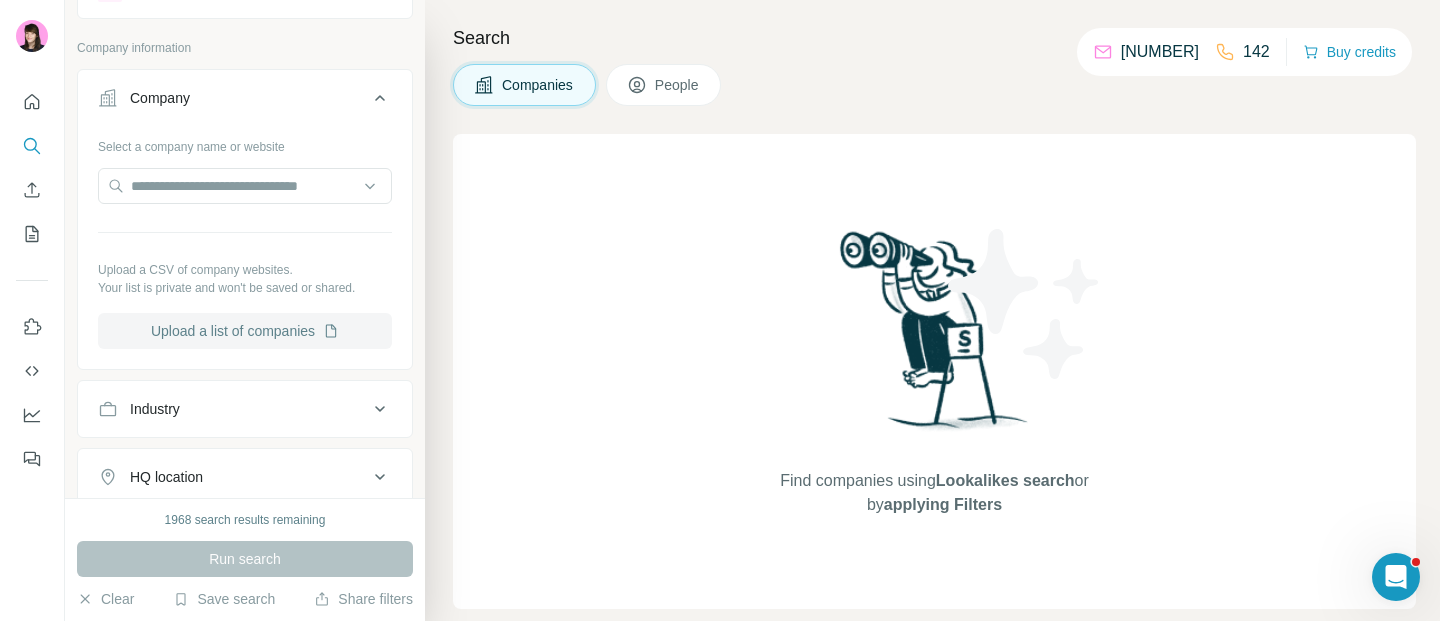 click on "Upload a list of companies" at bounding box center (245, 331) 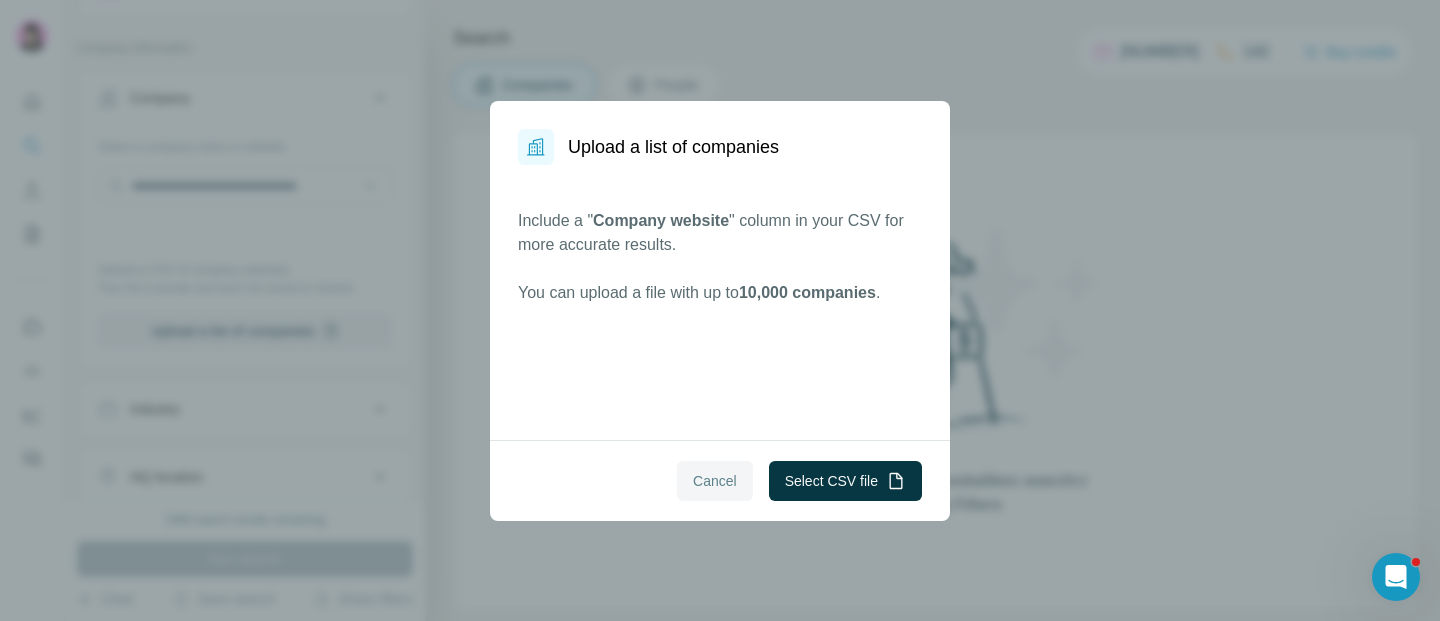 click on "Cancel" at bounding box center [715, 481] 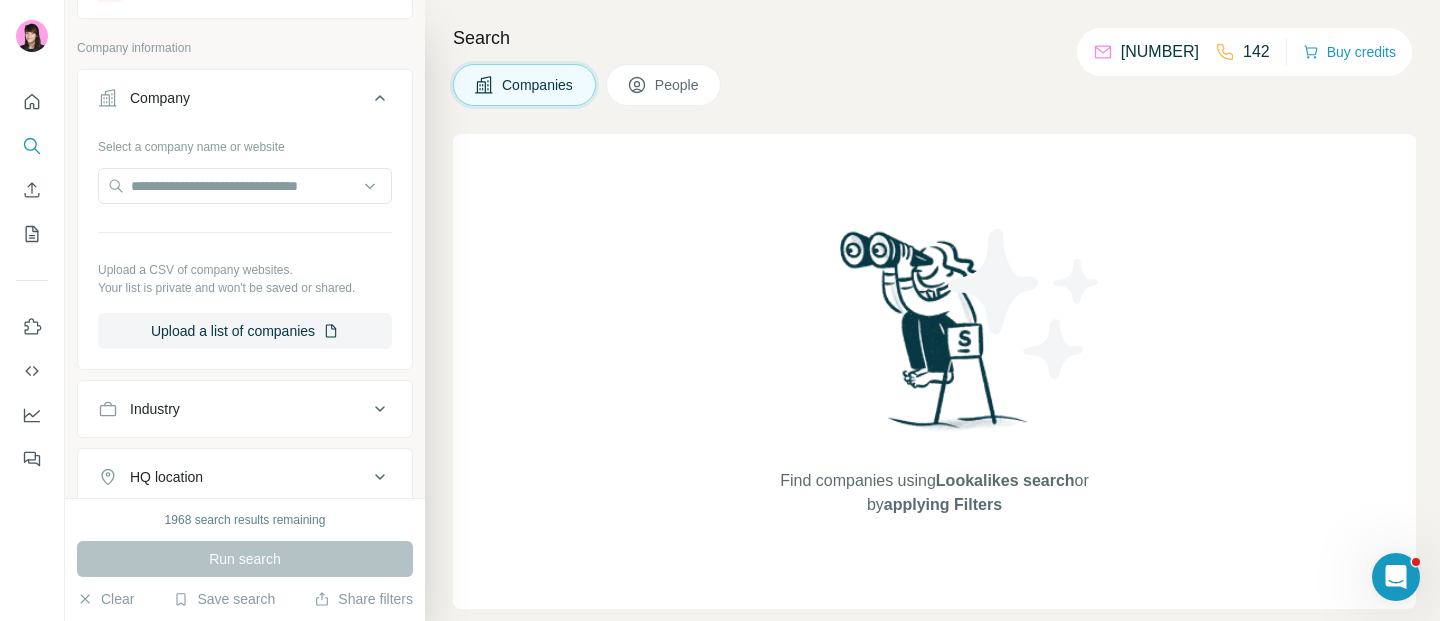 click 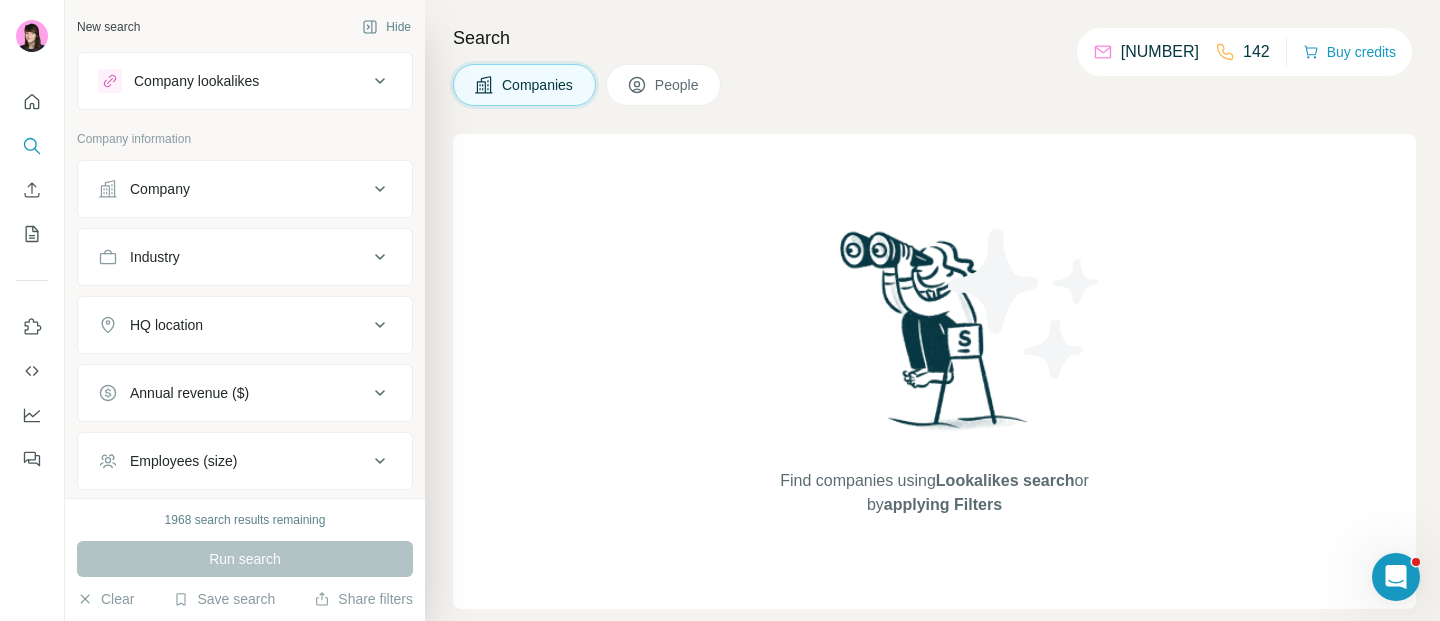 scroll, scrollTop: 4, scrollLeft: 0, axis: vertical 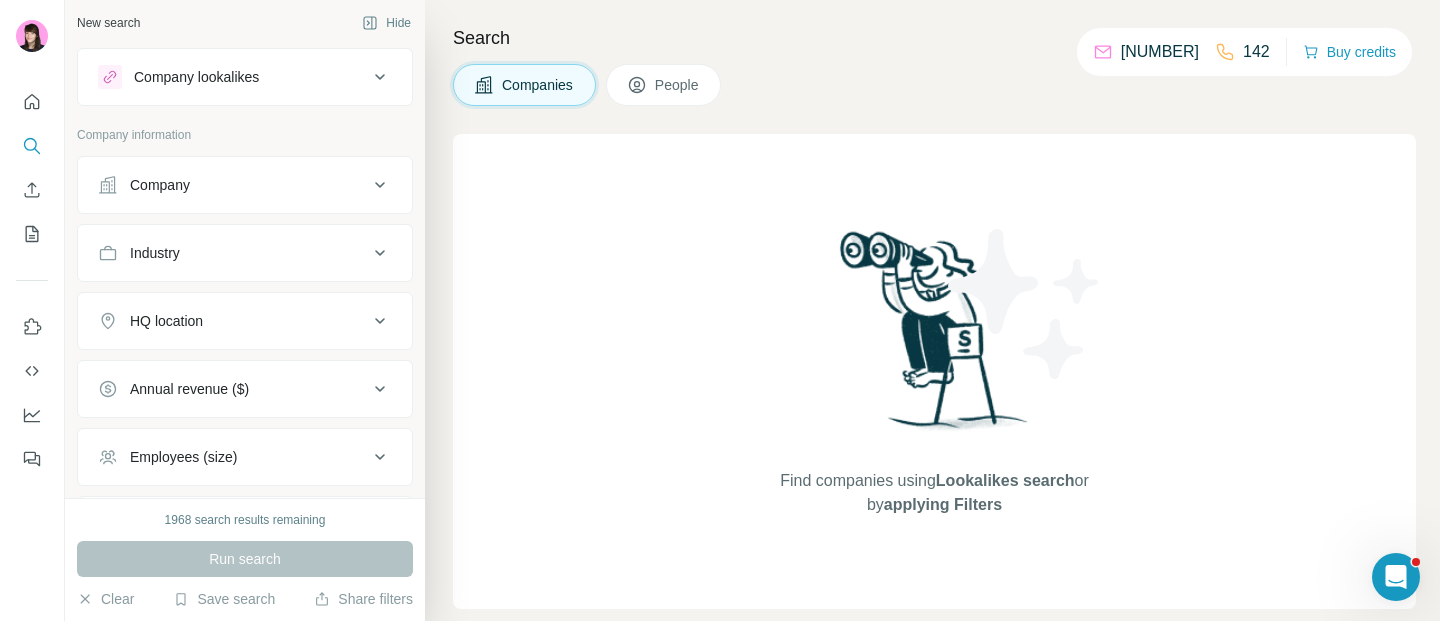 click on "Company lookalikes" at bounding box center [196, 77] 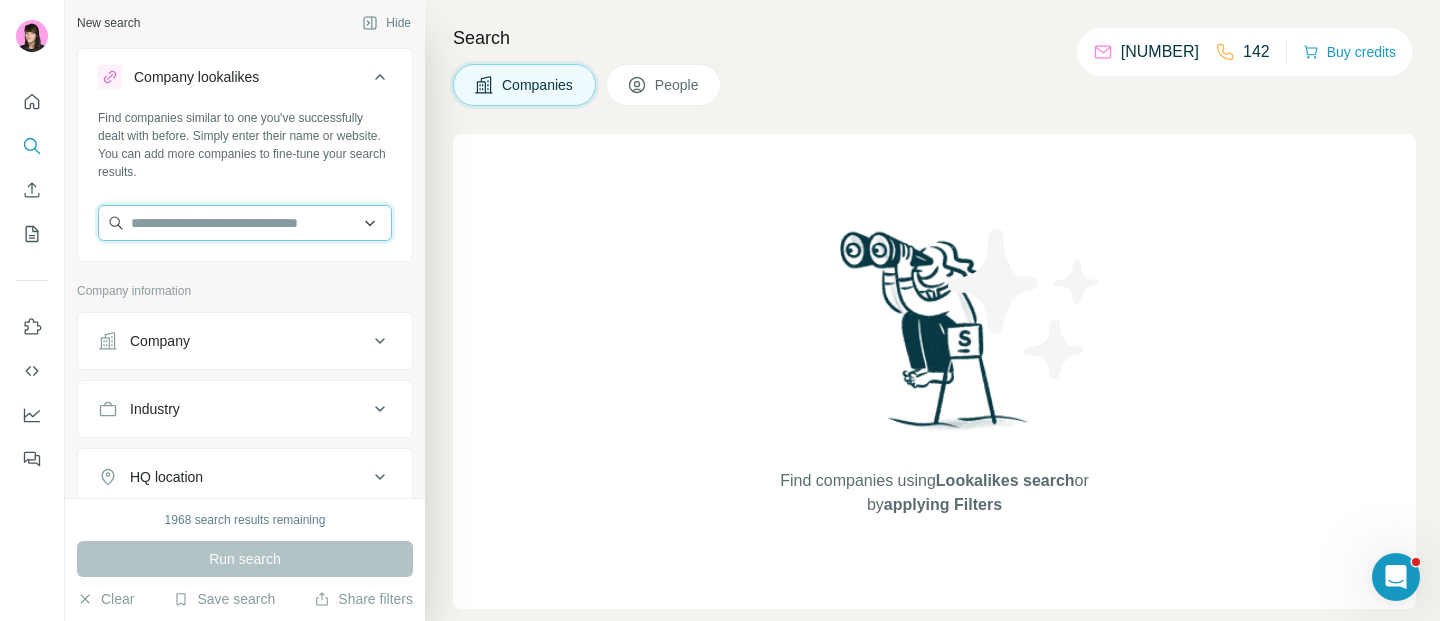 click at bounding box center [245, 223] 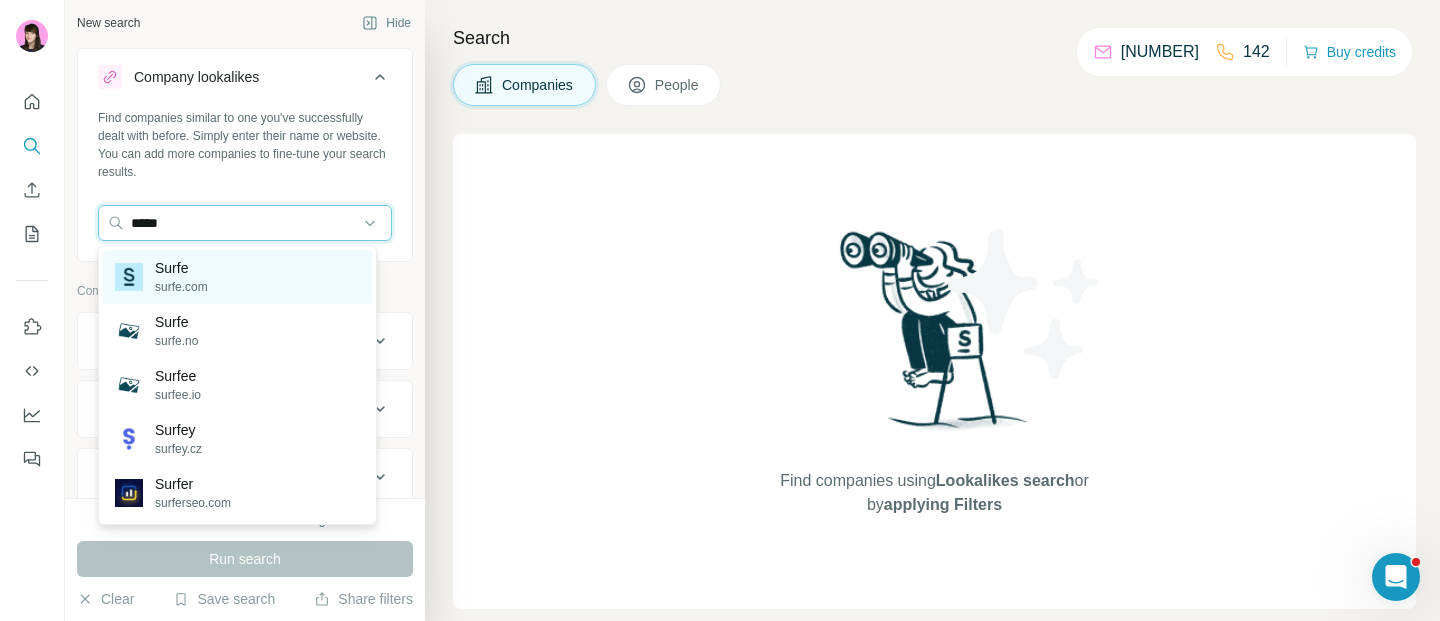 type on "*****" 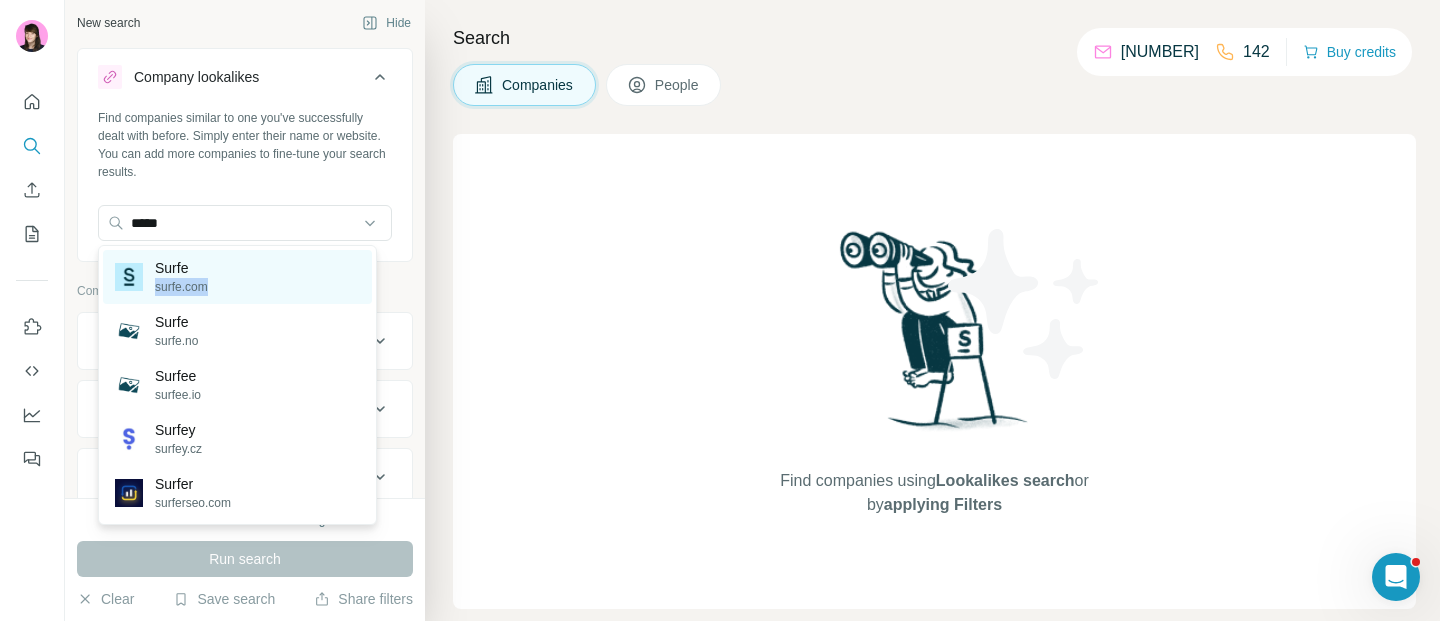 click on "Surfe surfe.com" at bounding box center (237, 277) 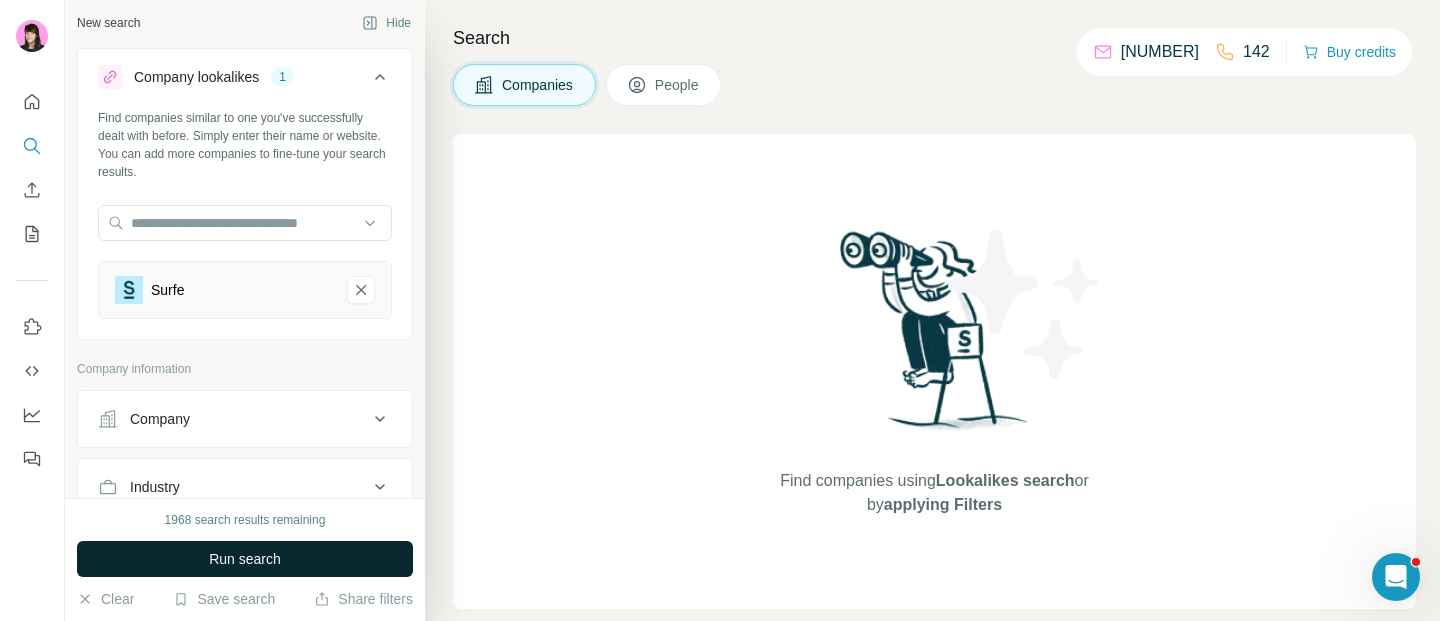 click on "Run search" at bounding box center [245, 559] 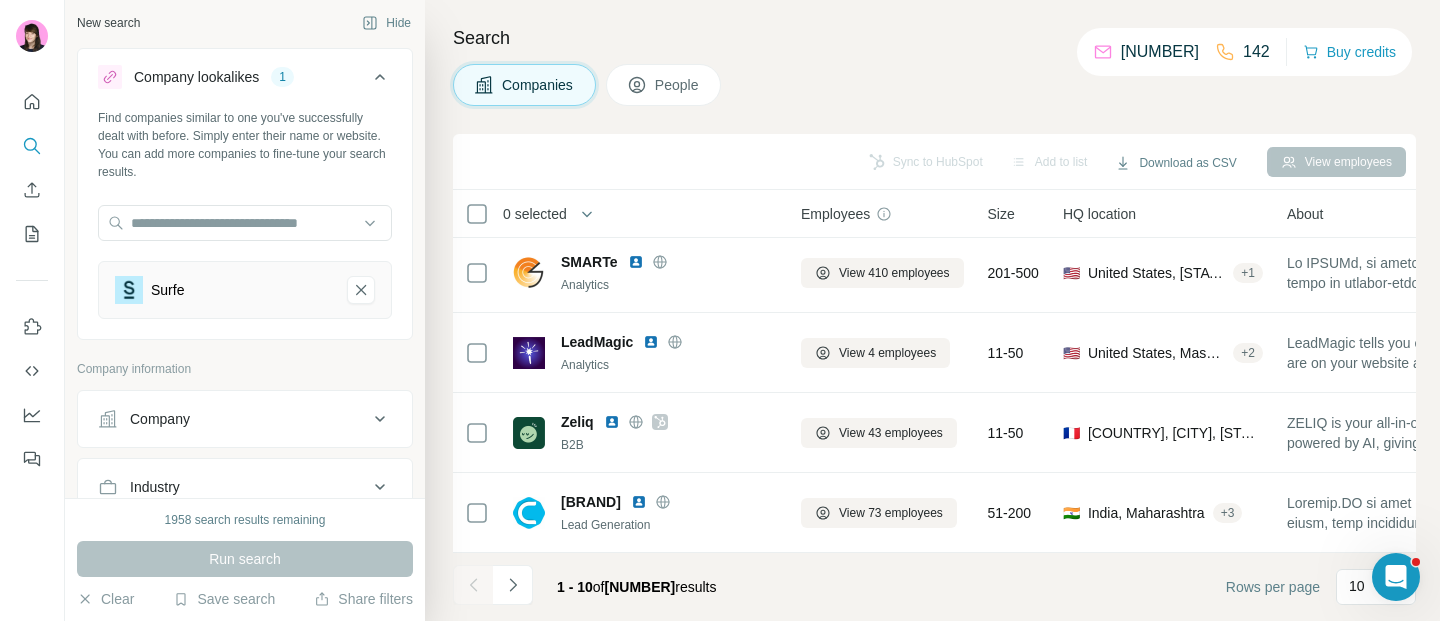 scroll, scrollTop: 0, scrollLeft: 0, axis: both 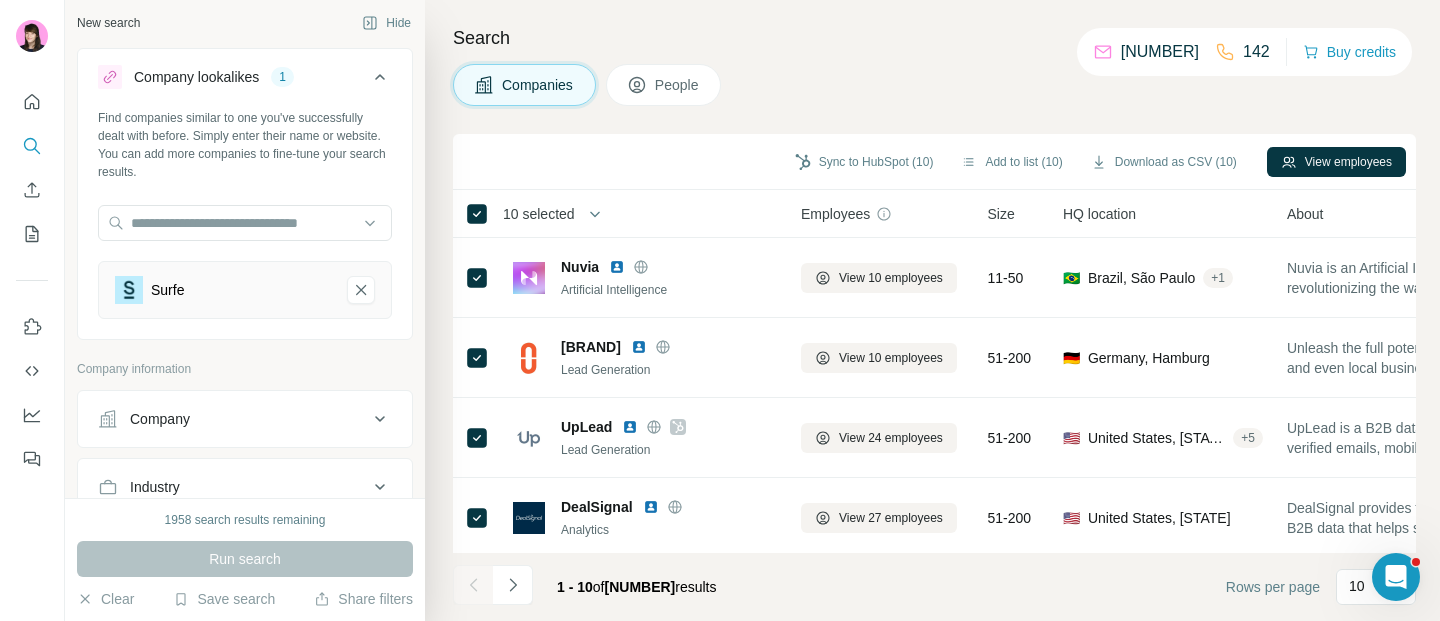 click on "People" at bounding box center [678, 85] 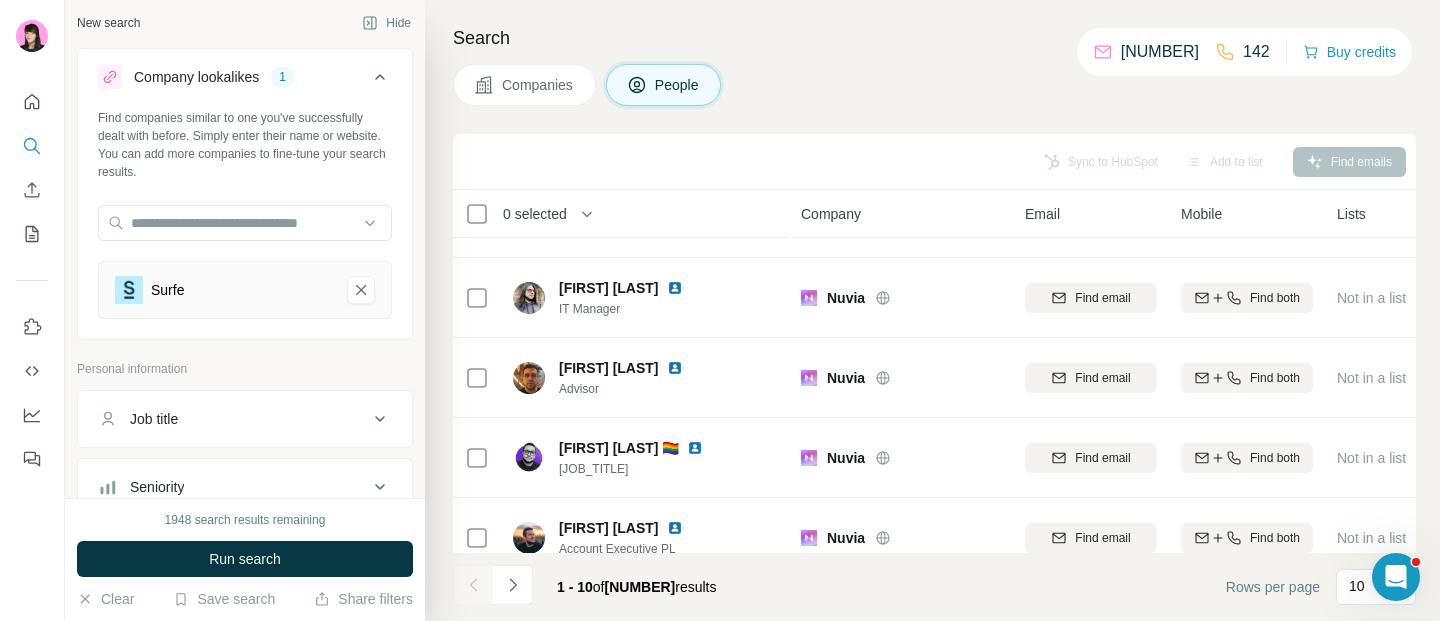 scroll, scrollTop: 304, scrollLeft: 0, axis: vertical 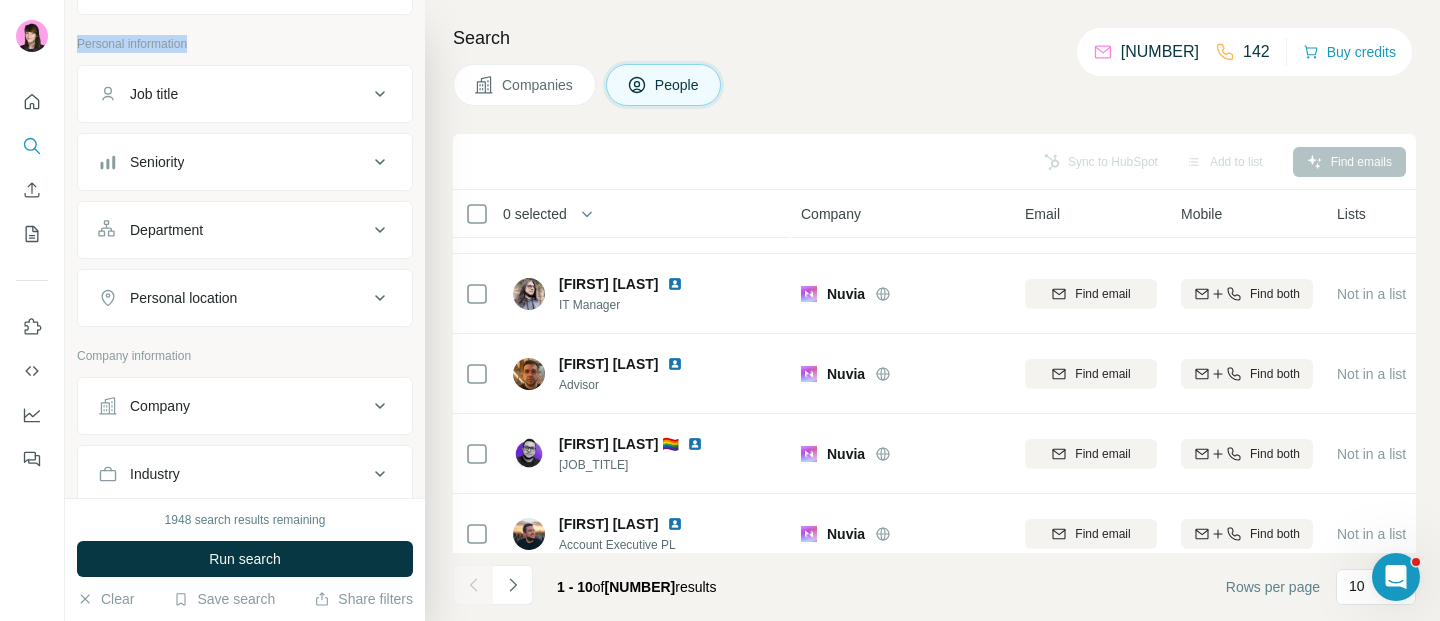drag, startPoint x: 196, startPoint y: 44, endPoint x: 76, endPoint y: 44, distance: 120 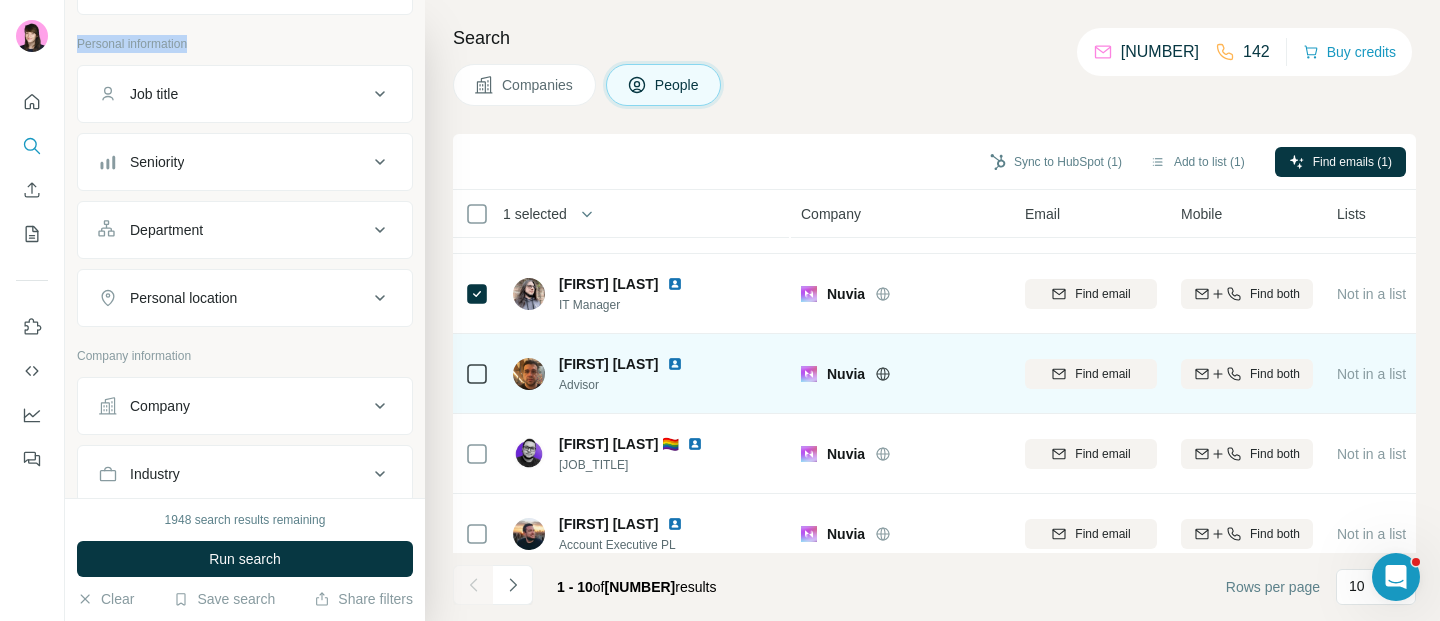 scroll, scrollTop: 246, scrollLeft: 0, axis: vertical 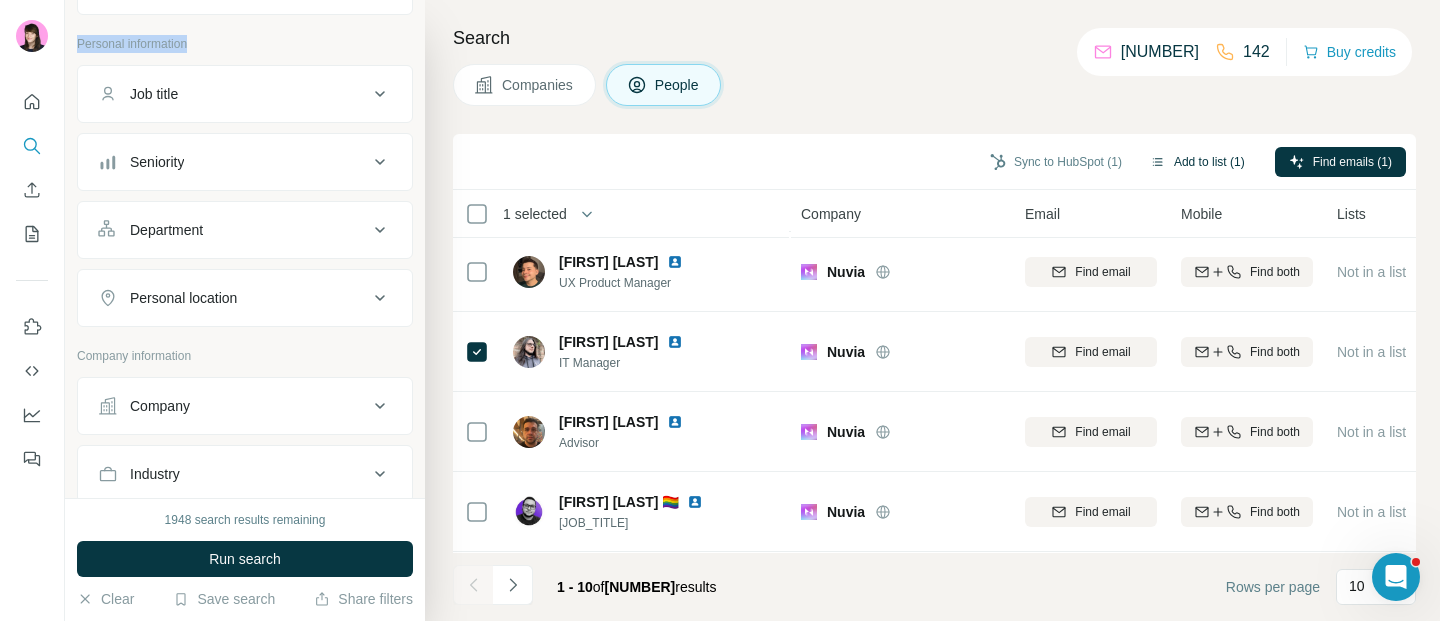 click on "Add to list (1)" at bounding box center [1197, 162] 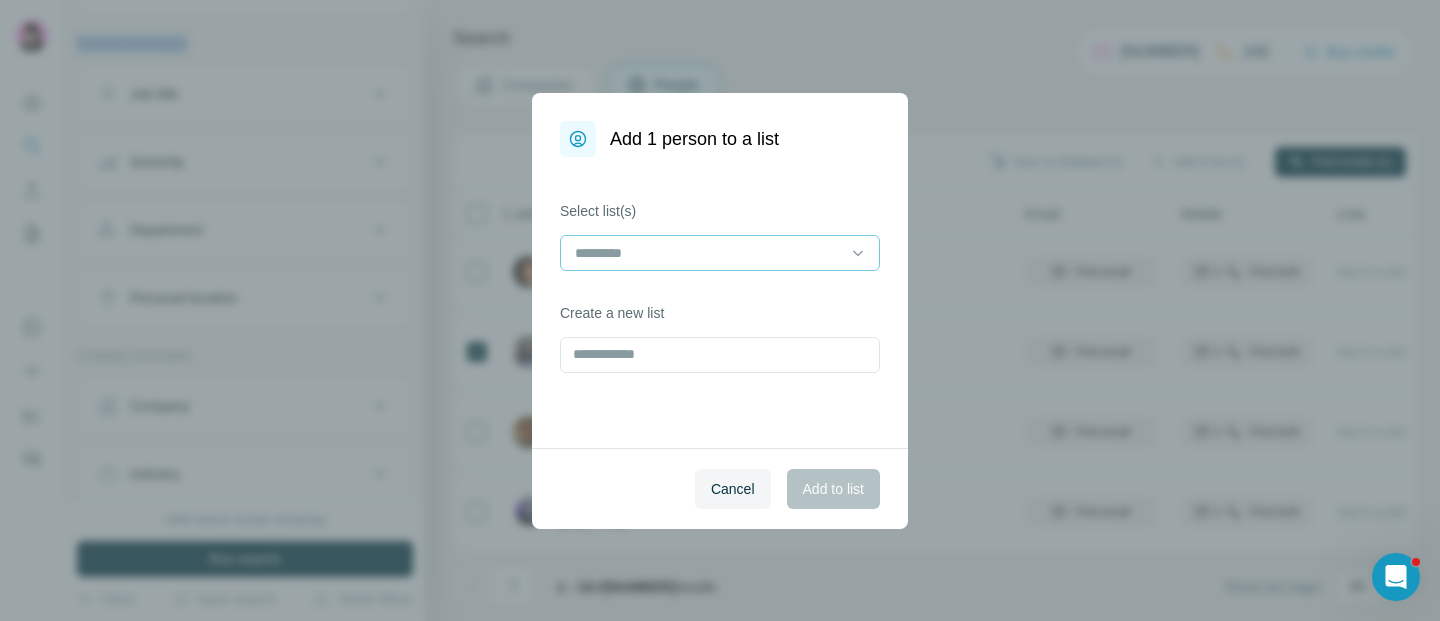 click at bounding box center (708, 253) 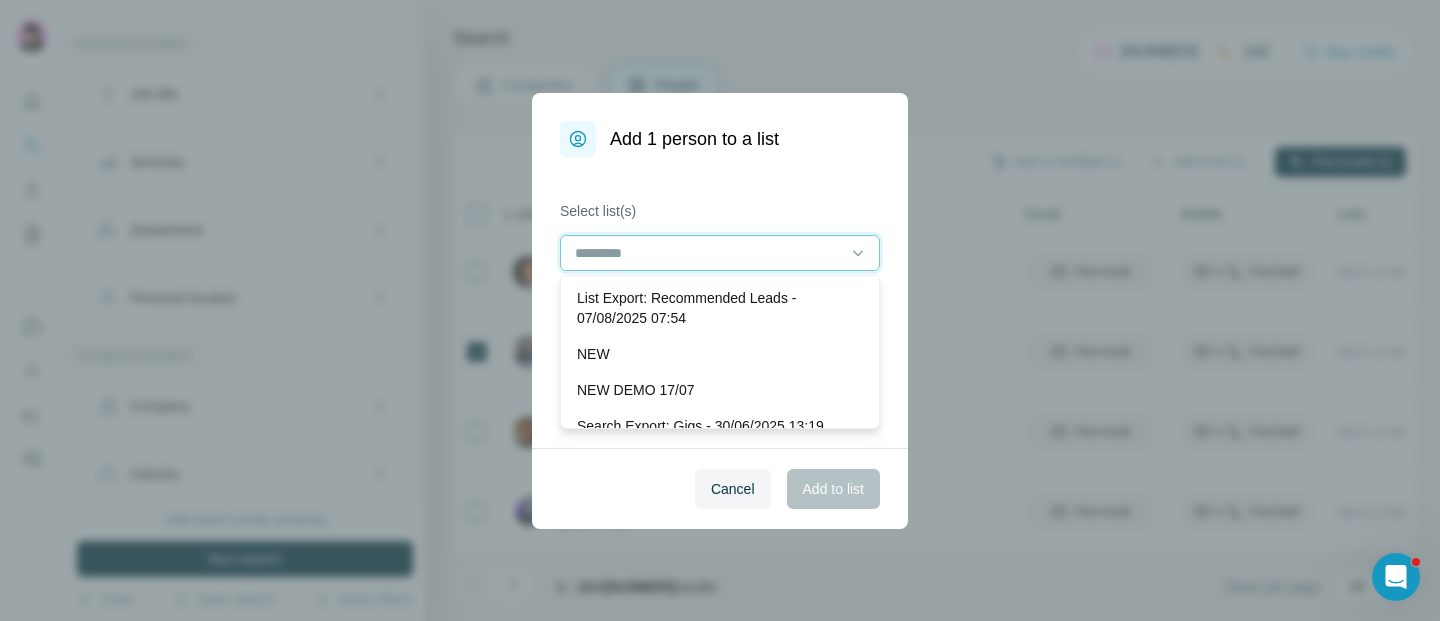 click at bounding box center (708, 253) 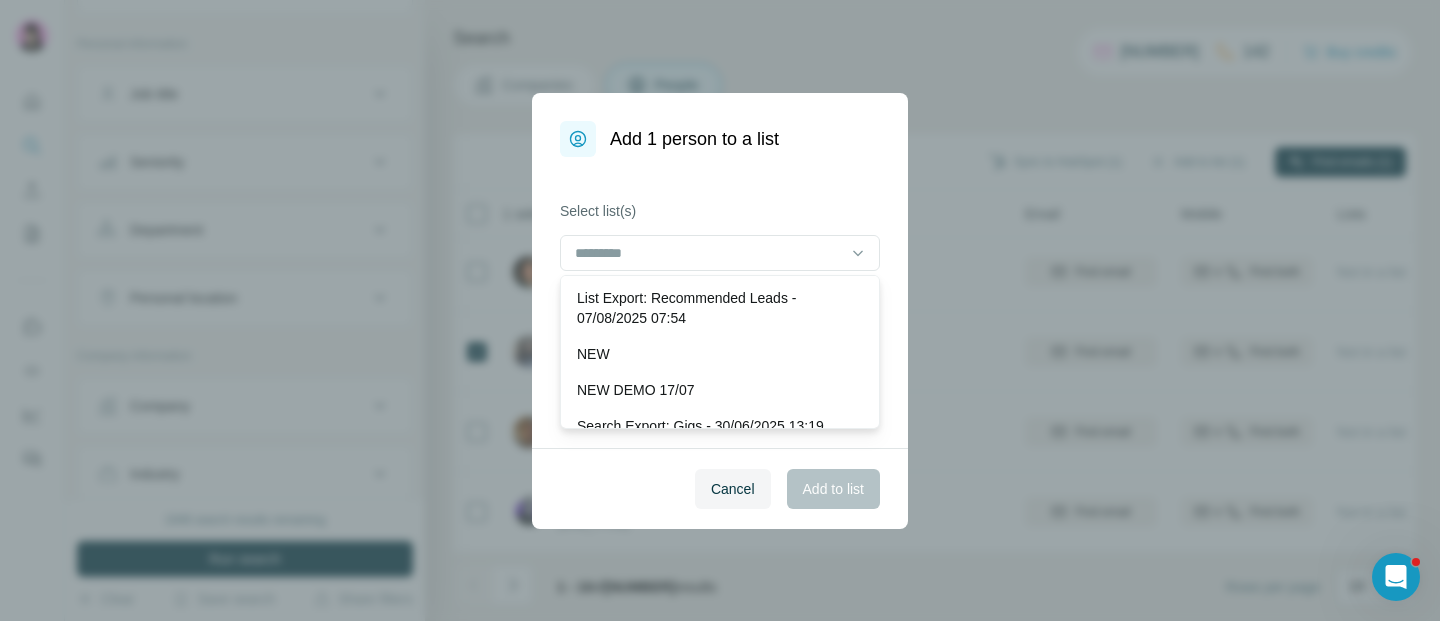 click on "Select list(s) Create a new list" at bounding box center (720, 302) 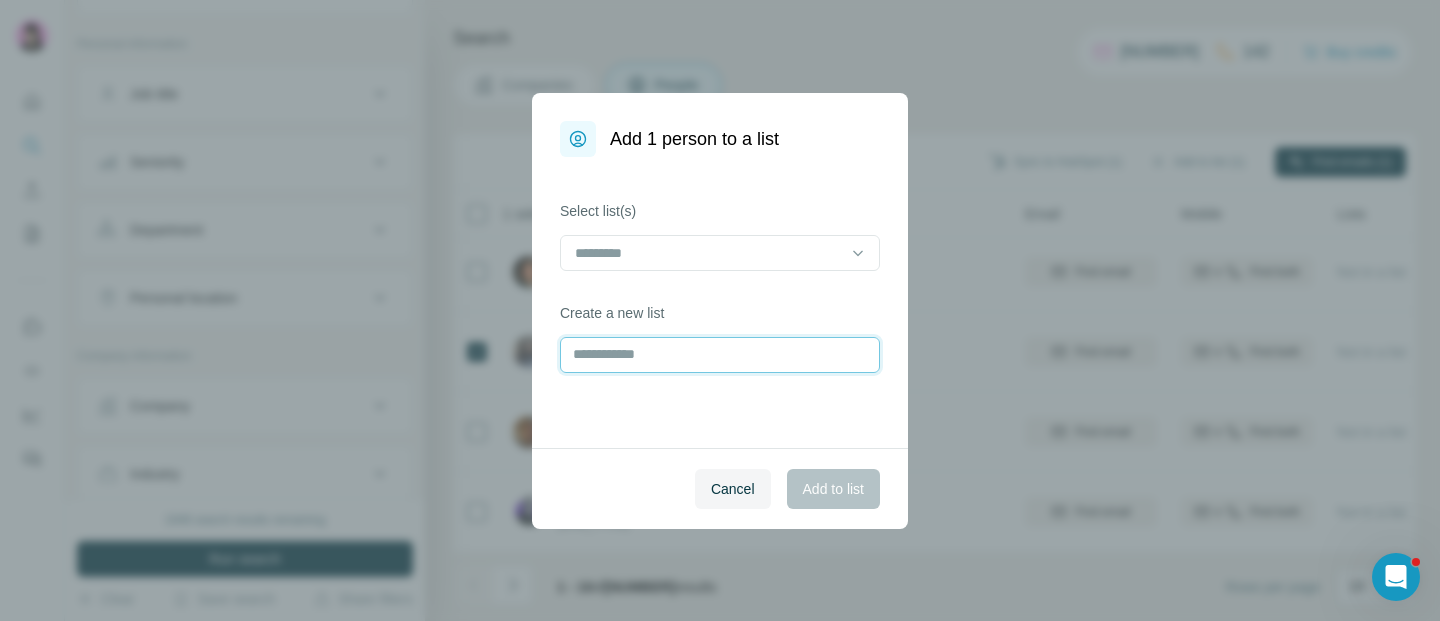 click at bounding box center [720, 355] 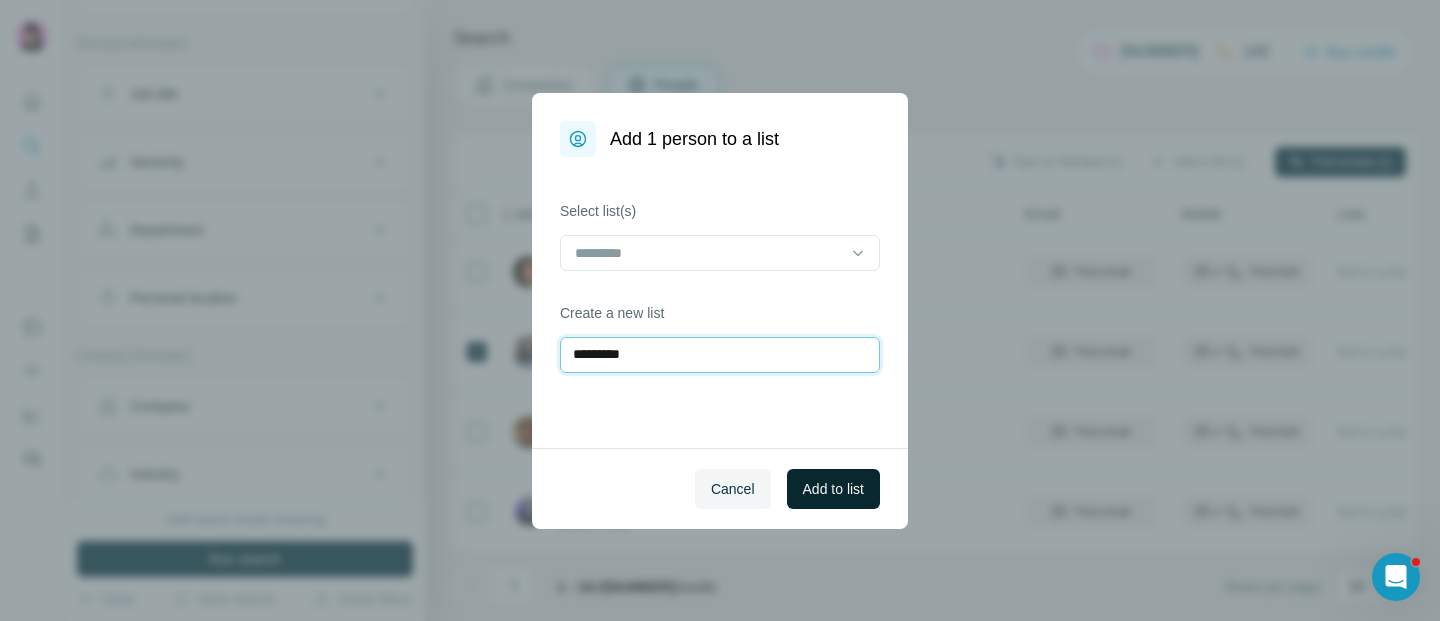 type on "*********" 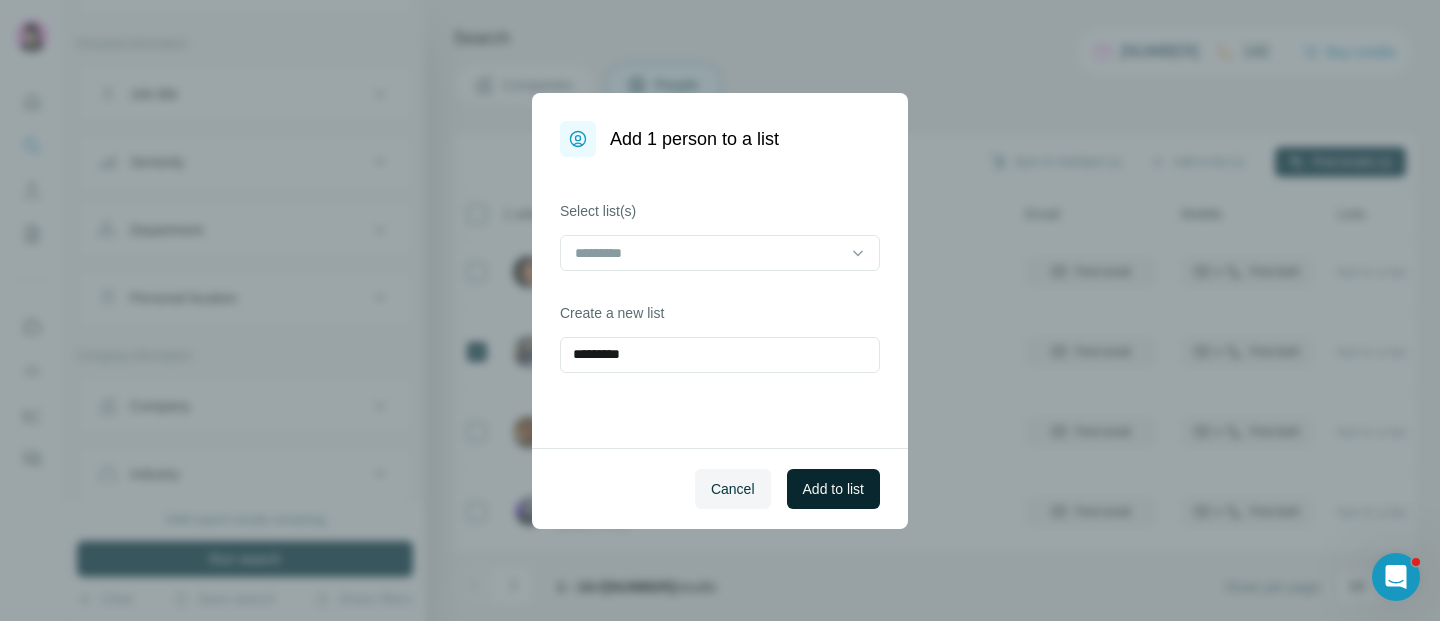 click on "Add to list" at bounding box center [833, 489] 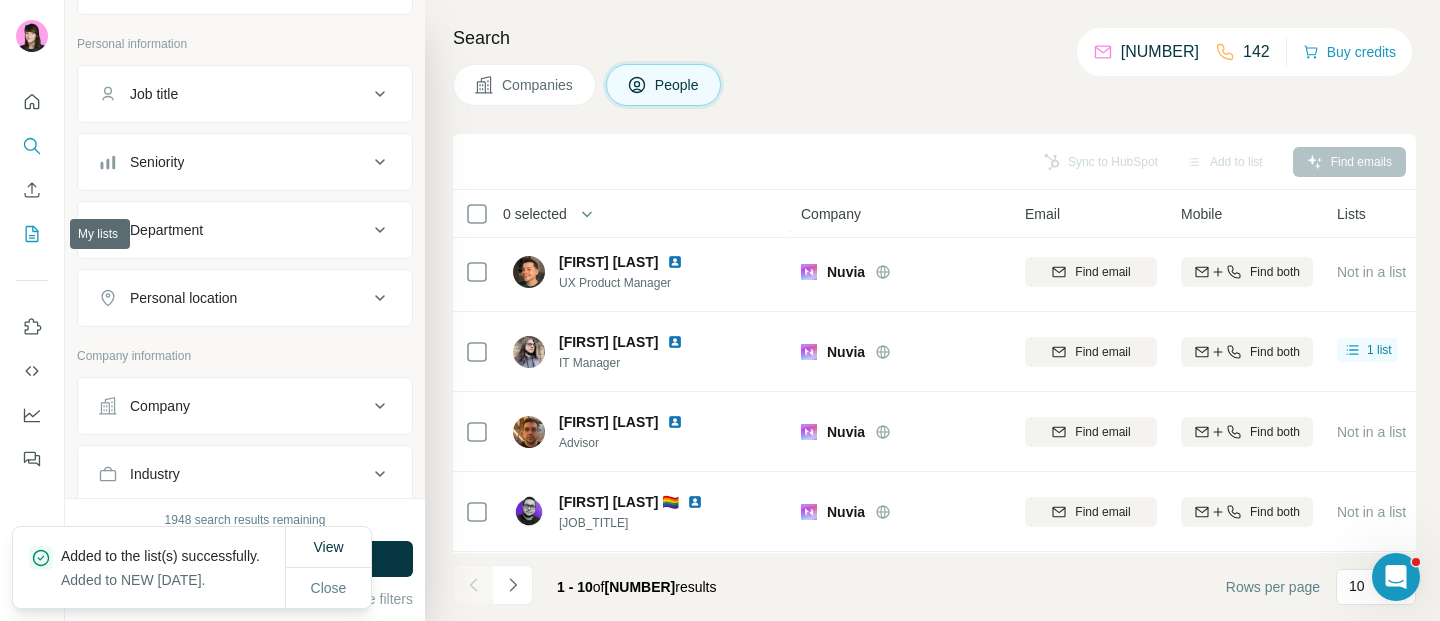 click 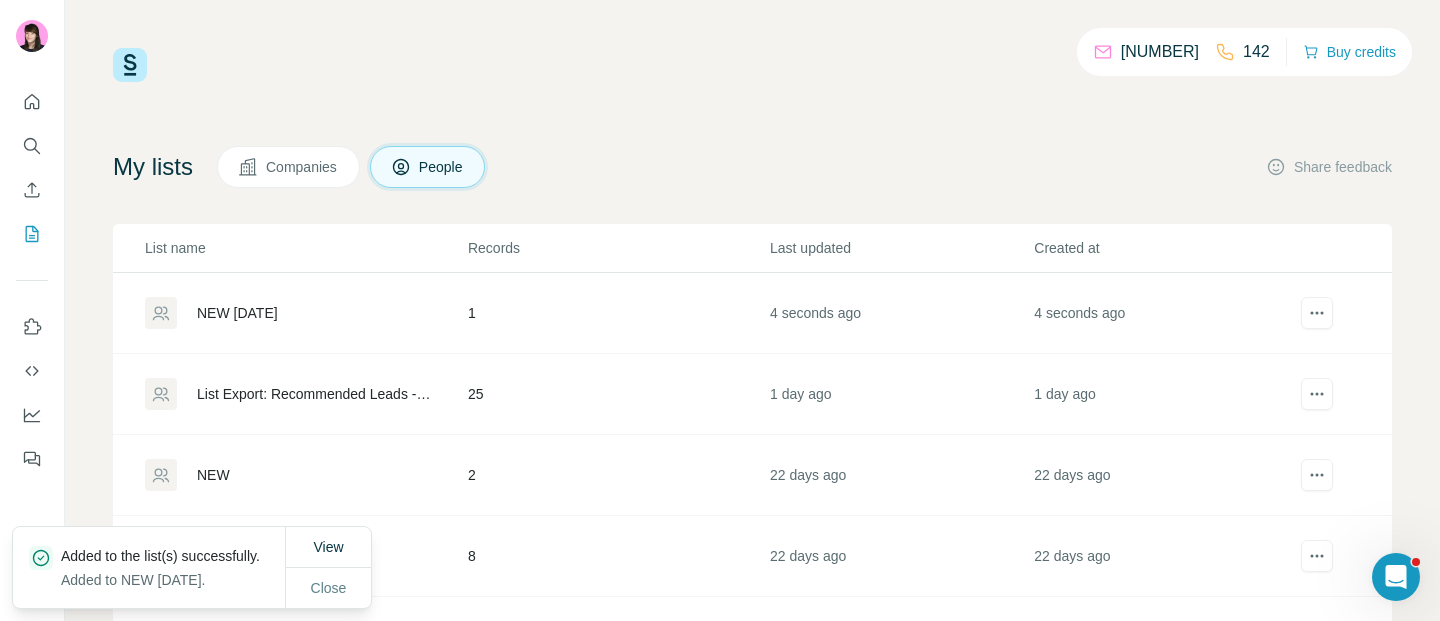 click on "NEW [DATE]" at bounding box center (237, 313) 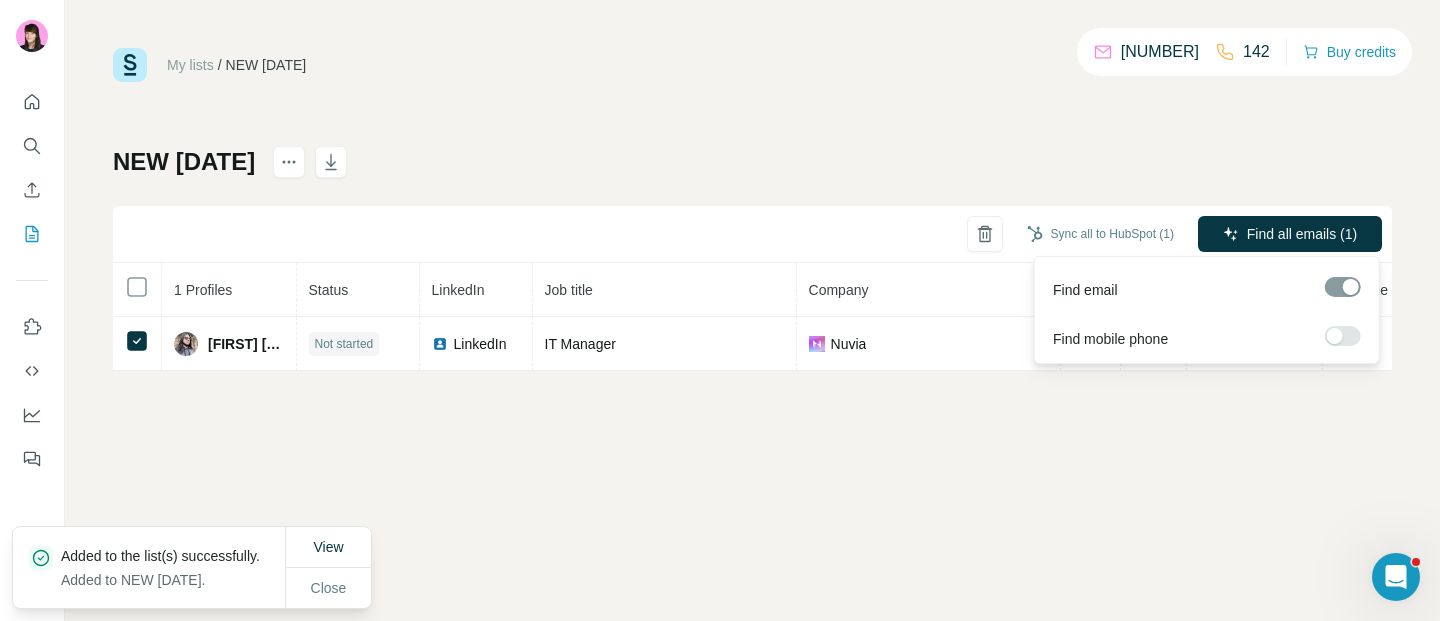 click on "Find email" at bounding box center [1207, 285] 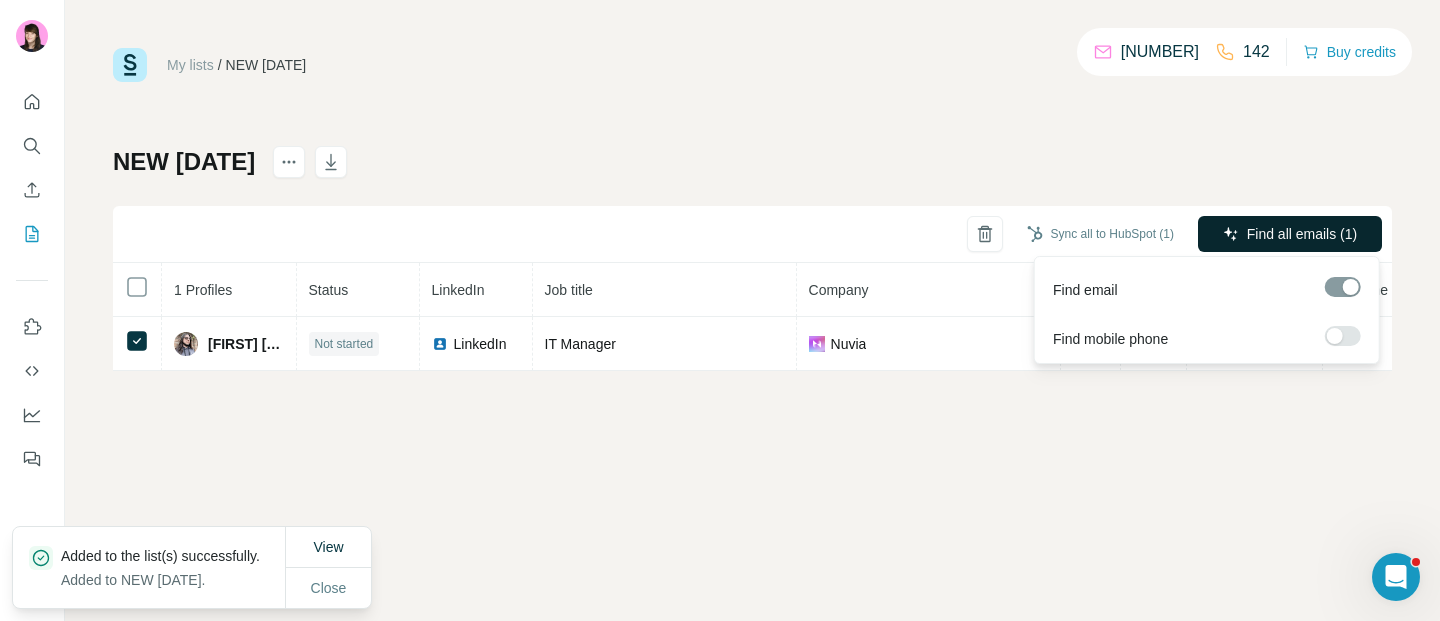 click 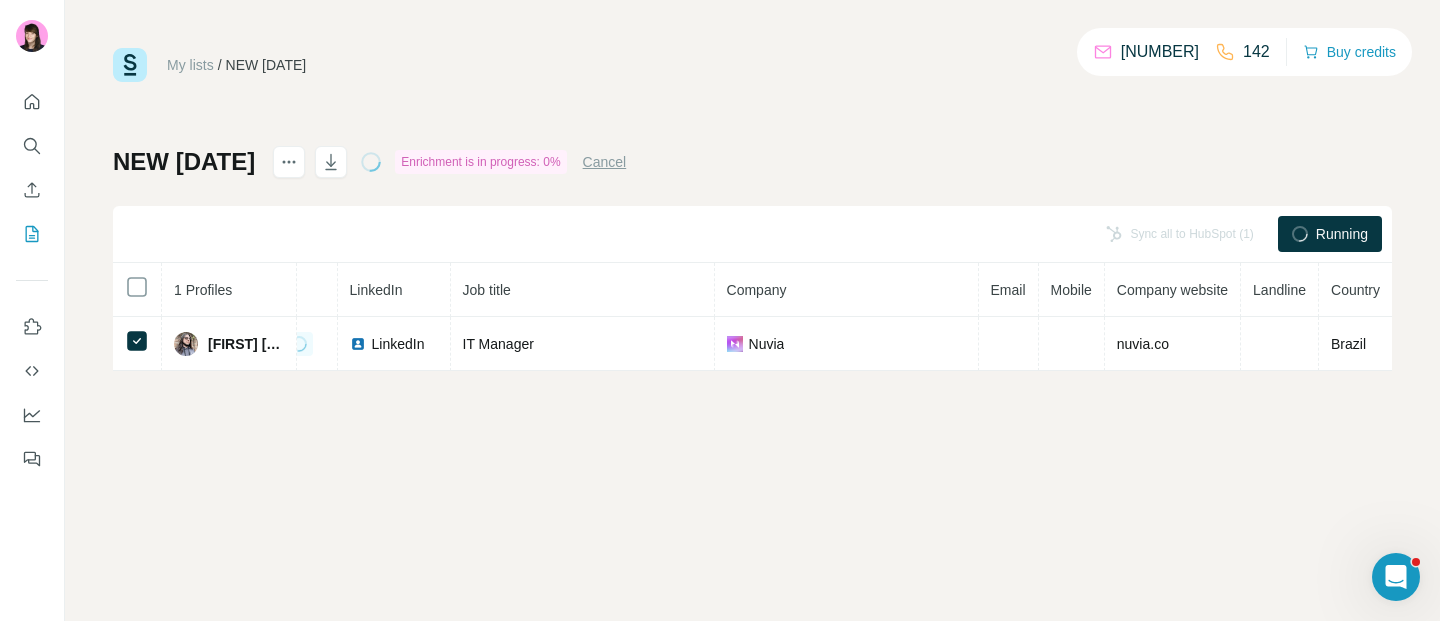 scroll, scrollTop: 0, scrollLeft: 0, axis: both 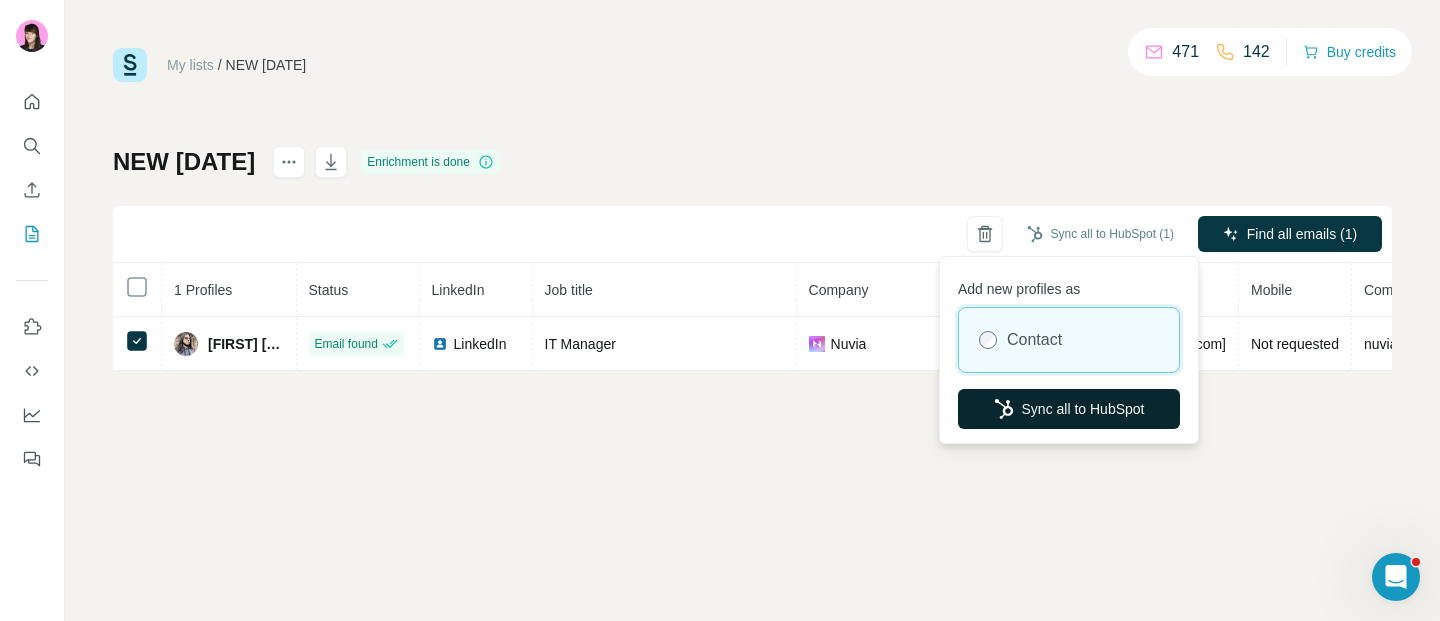 click on "Sync all to HubSpot" at bounding box center (1069, 409) 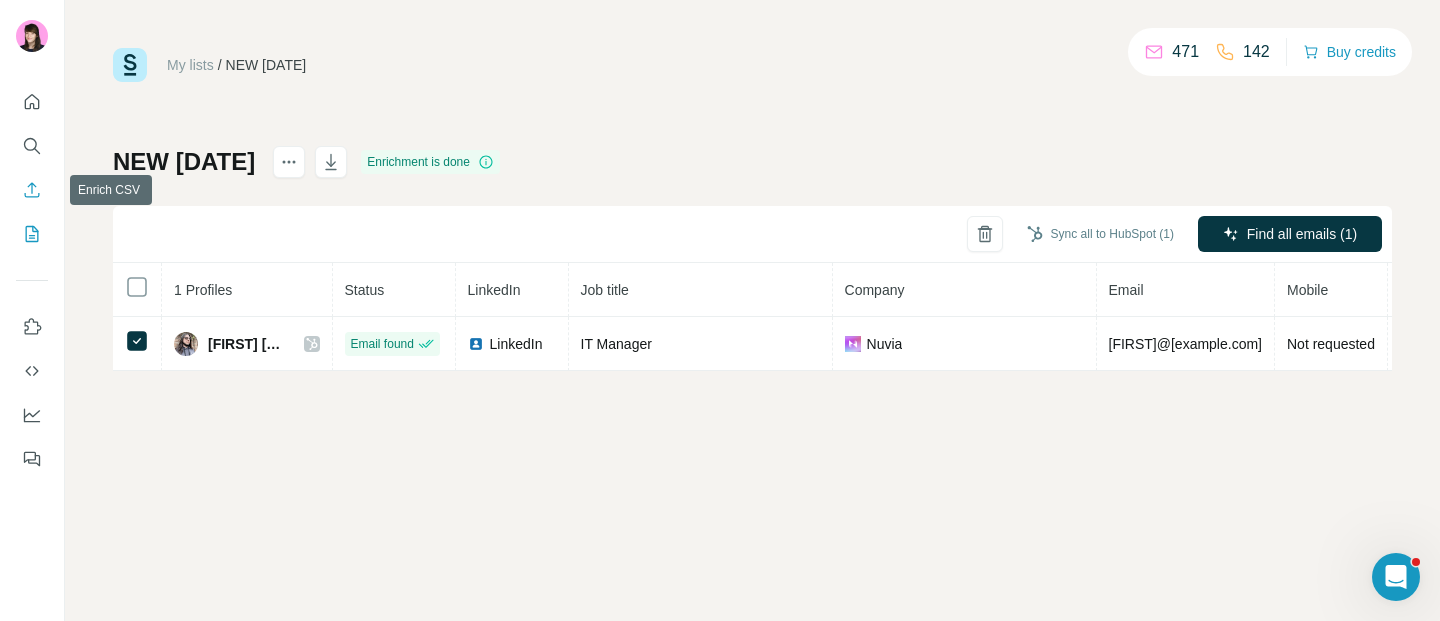 click 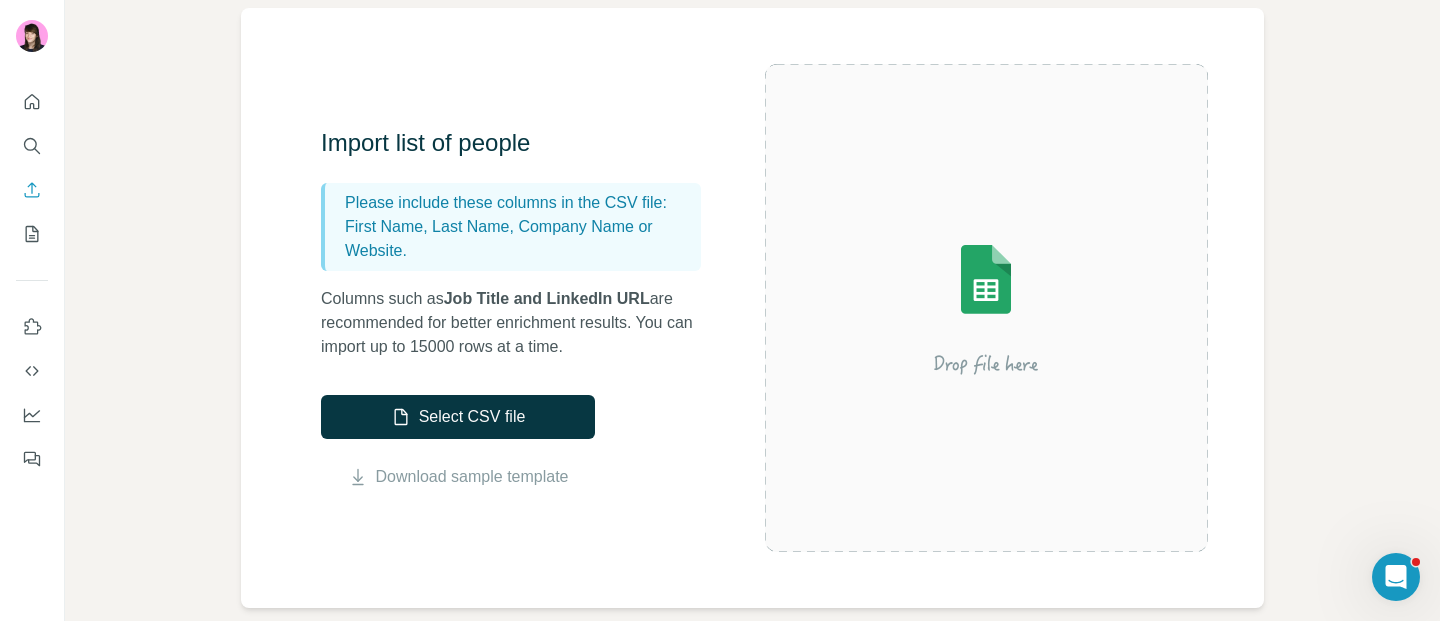 scroll, scrollTop: 147, scrollLeft: 0, axis: vertical 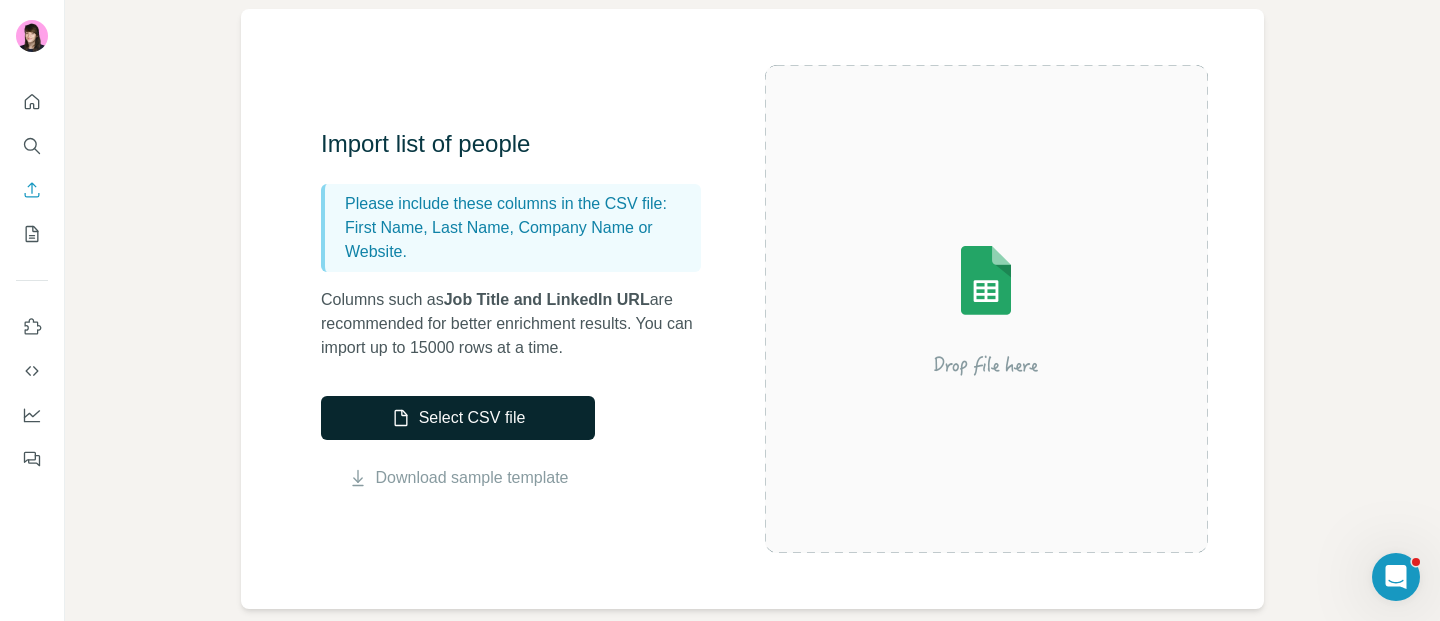 click on "Select CSV file" at bounding box center (458, 418) 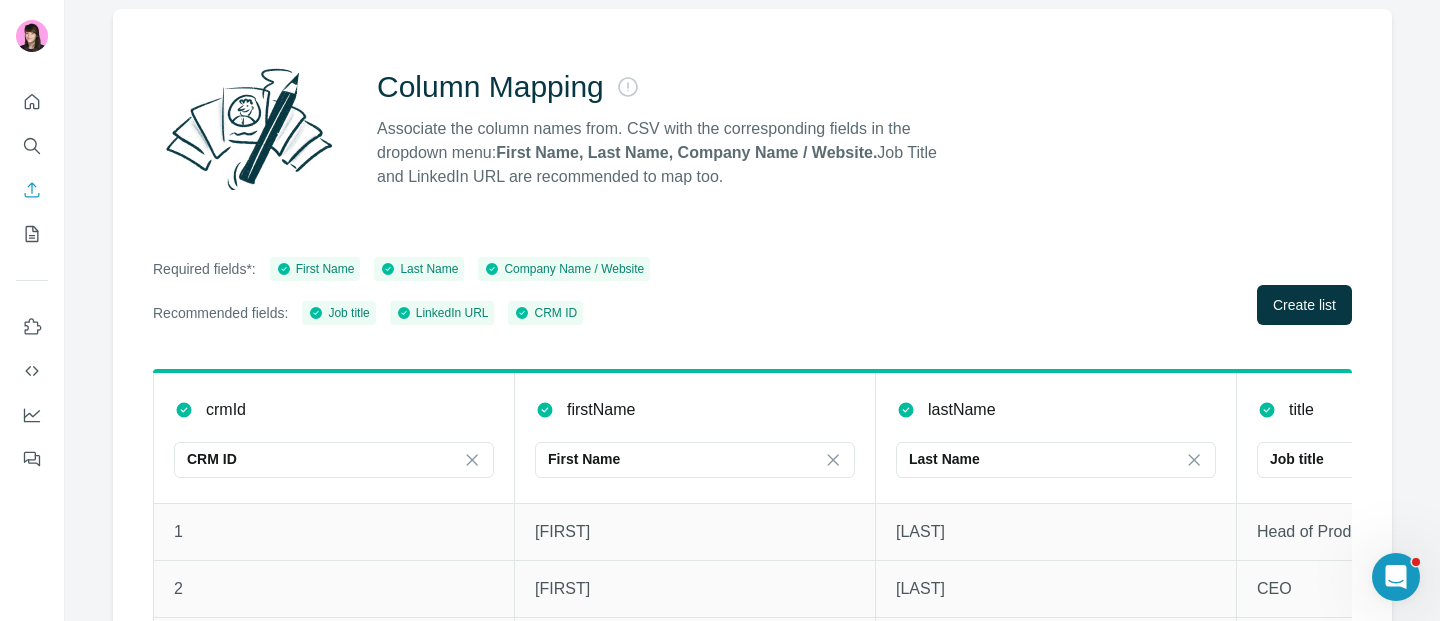 scroll, scrollTop: 251, scrollLeft: 0, axis: vertical 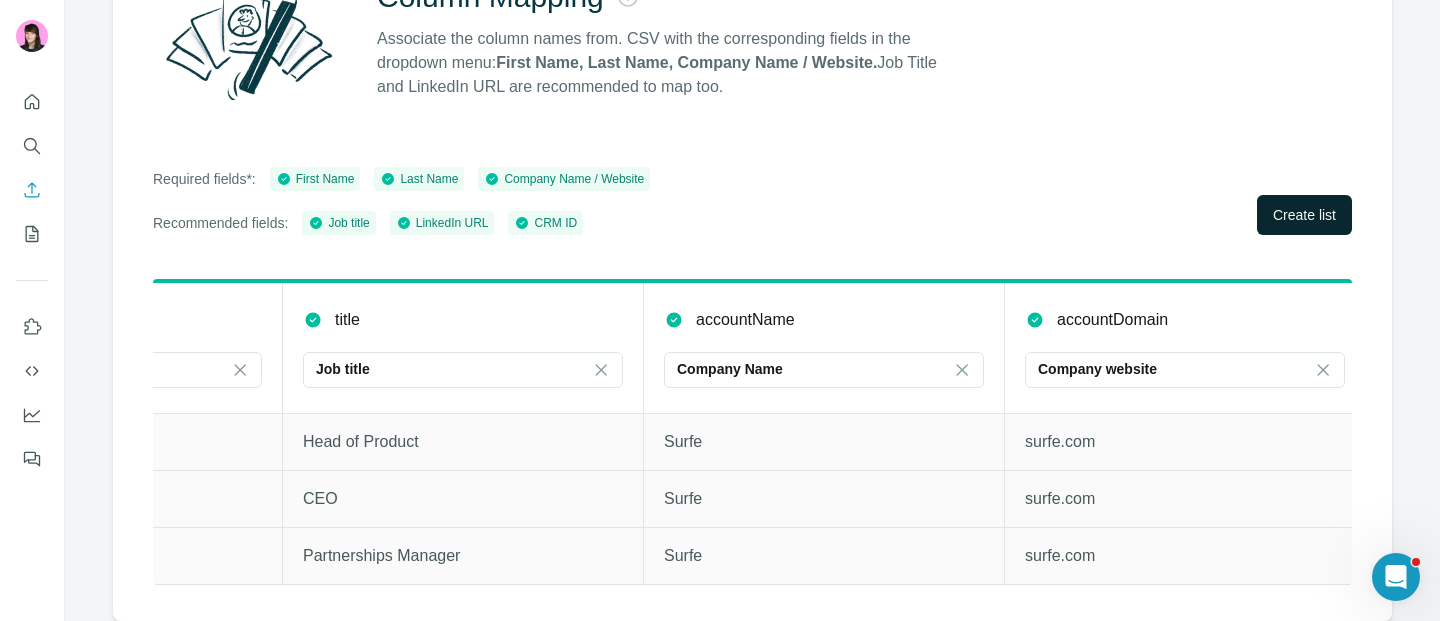 click on "Create list" at bounding box center (1304, 215) 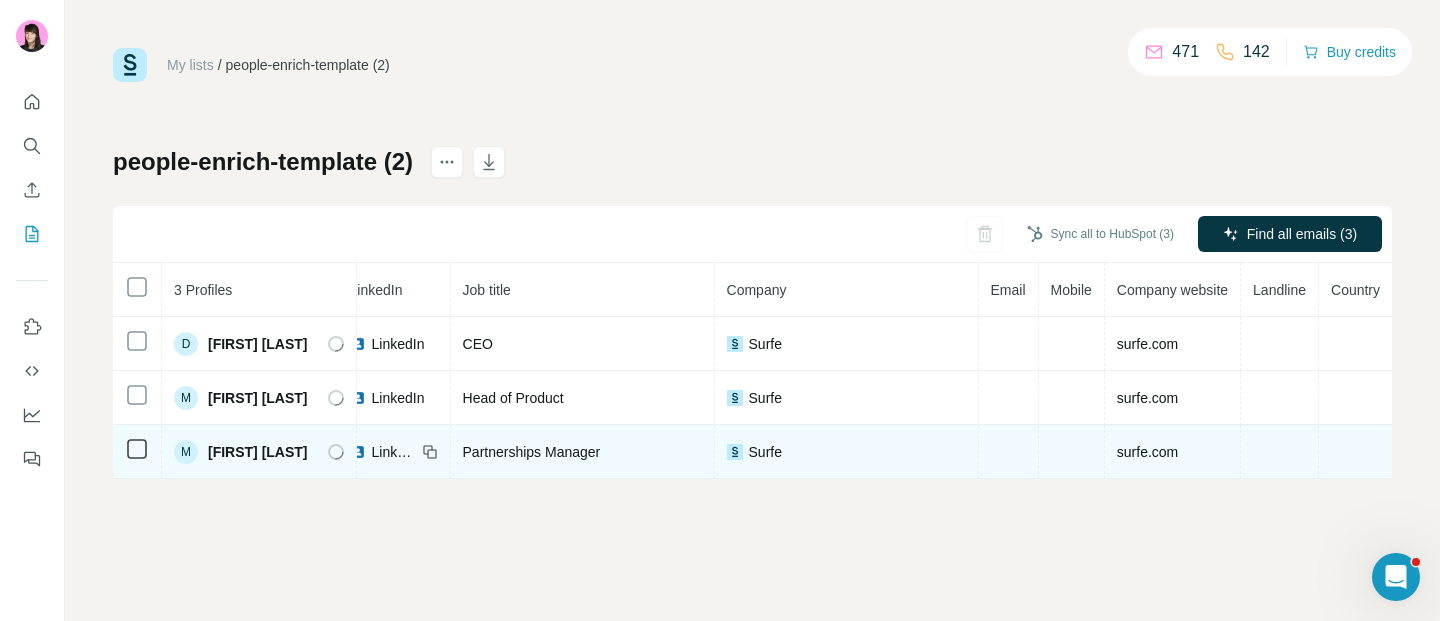 scroll, scrollTop: 0, scrollLeft: 0, axis: both 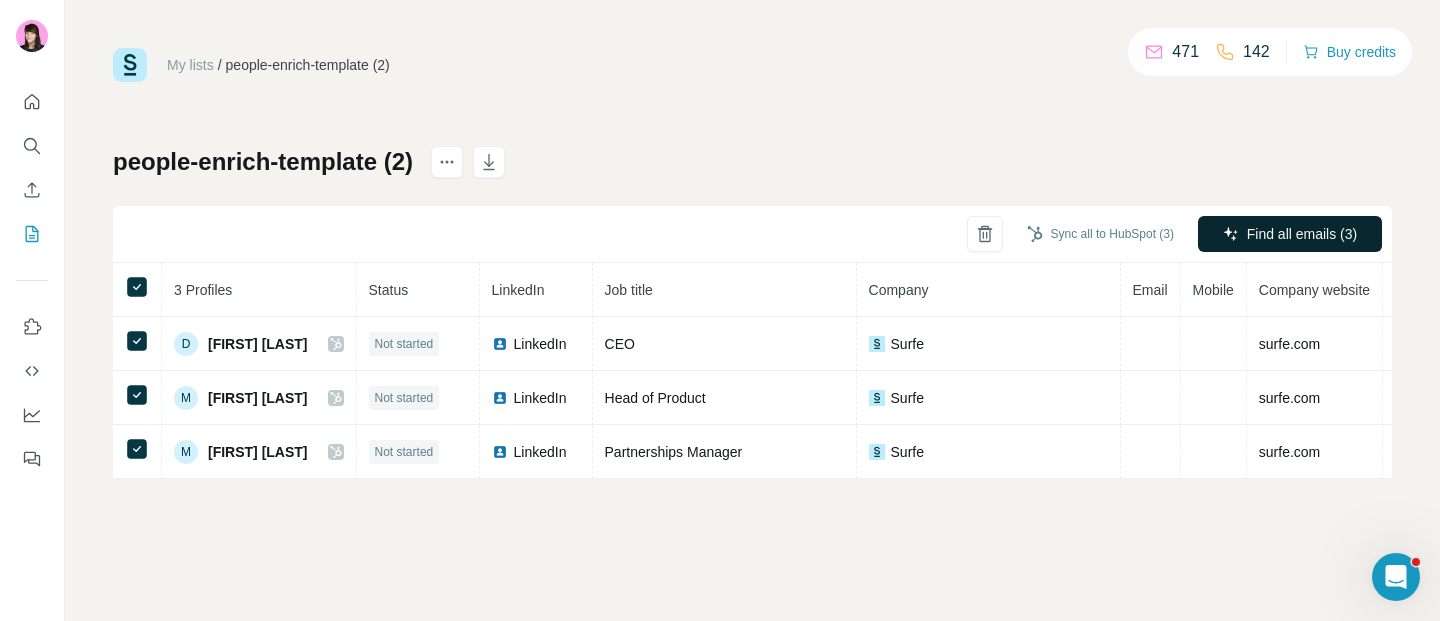 click on "Find all emails (3)" at bounding box center [1290, 234] 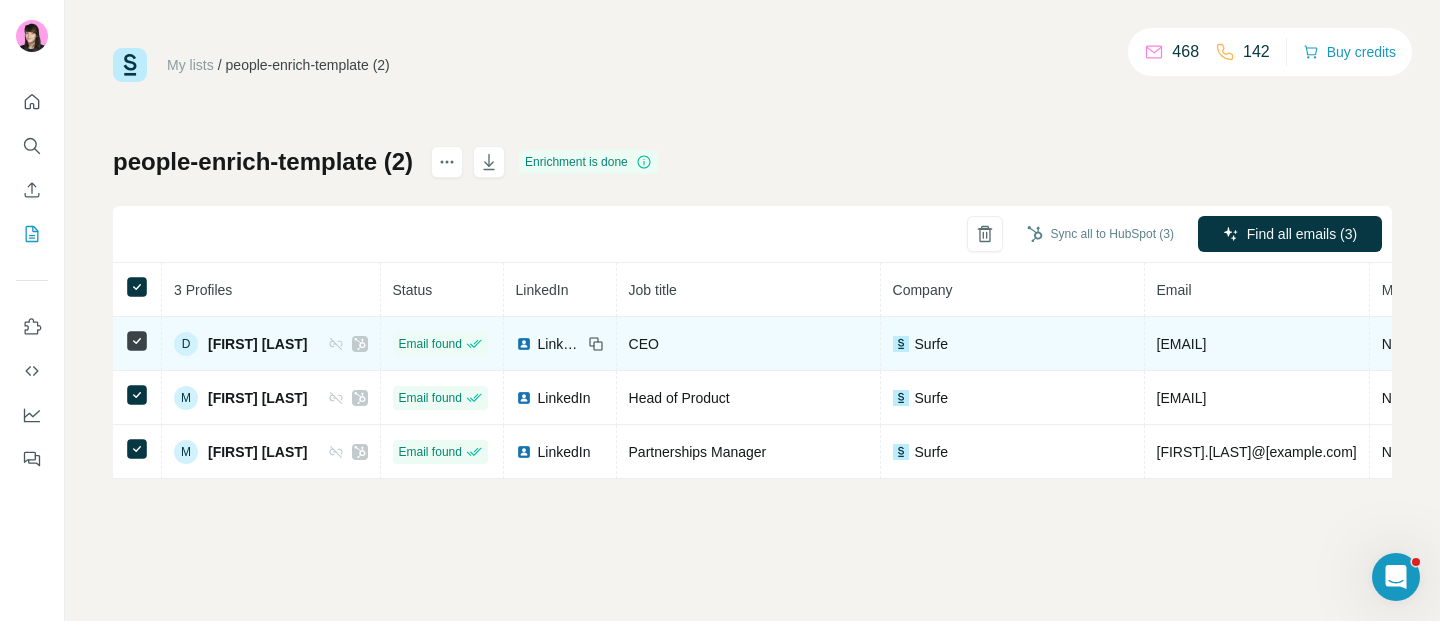 click on "LinkedIn" at bounding box center (560, 344) 